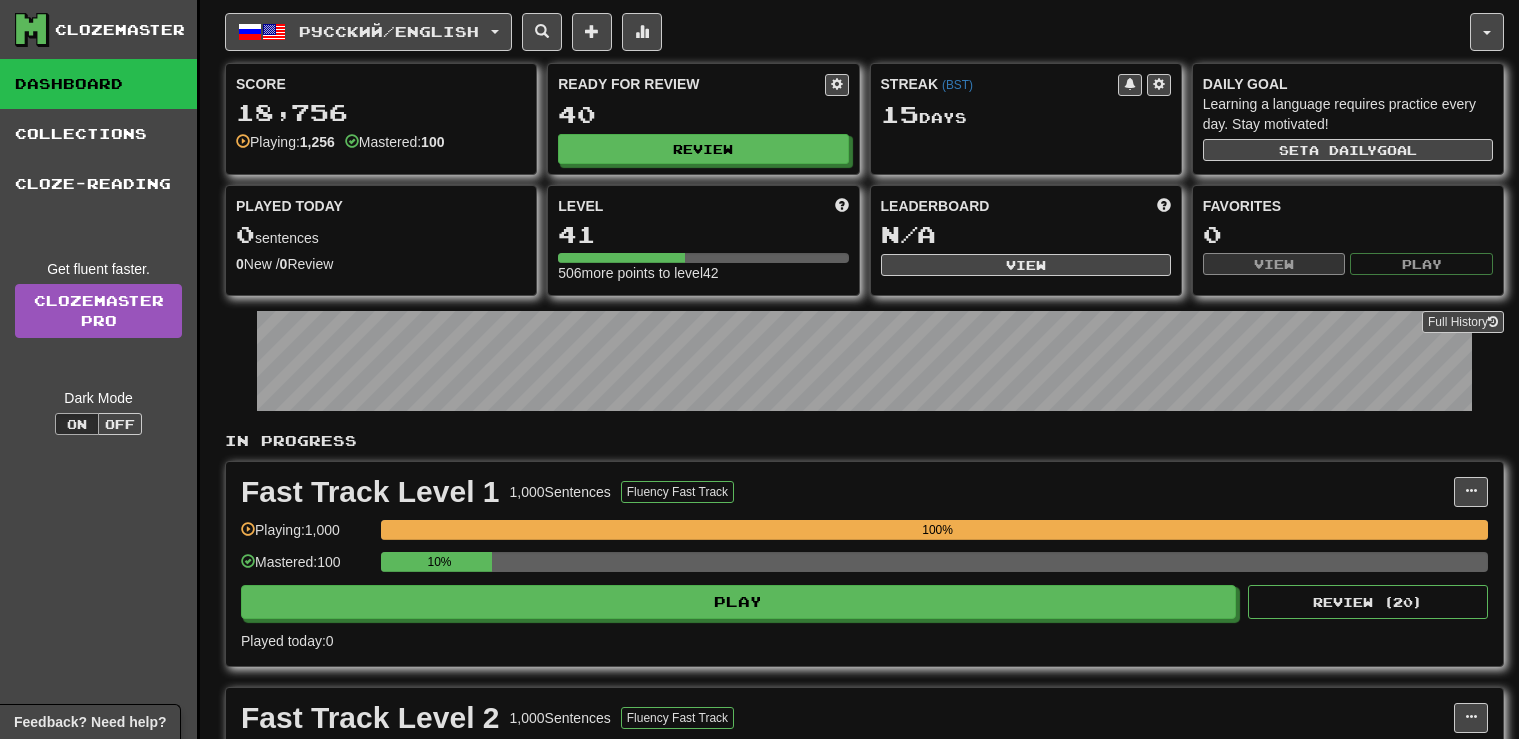 scroll, scrollTop: 0, scrollLeft: 0, axis: both 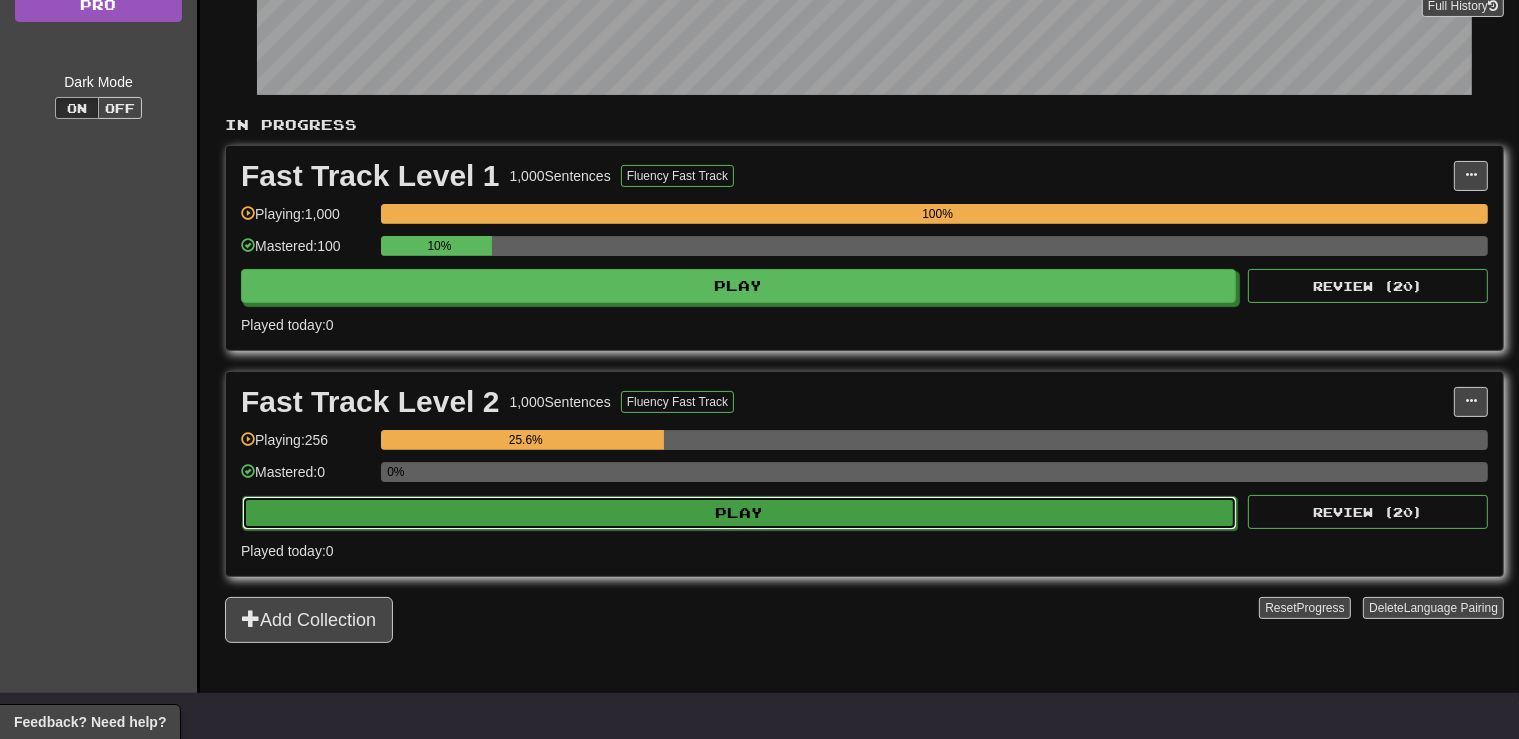 click on "Play" 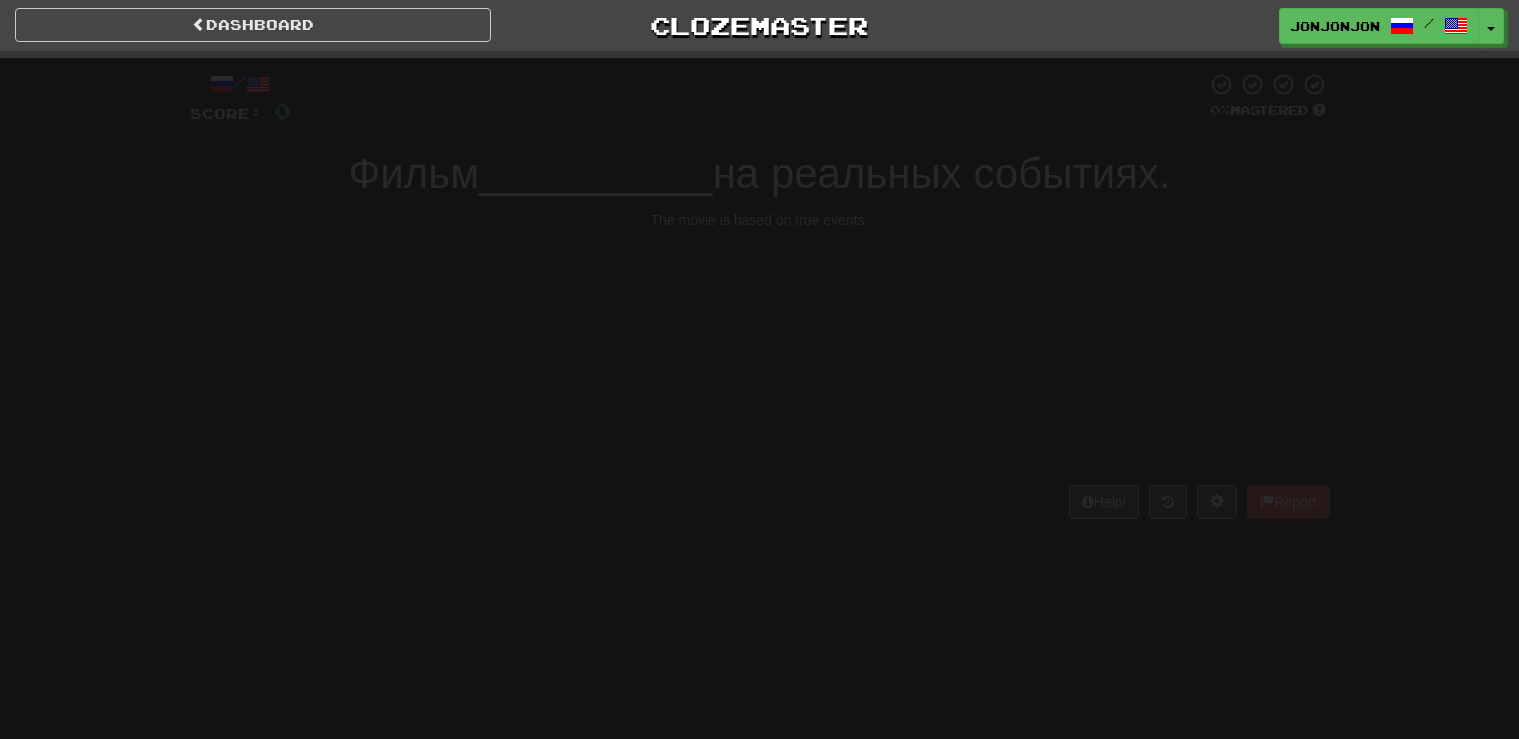 scroll, scrollTop: 0, scrollLeft: 0, axis: both 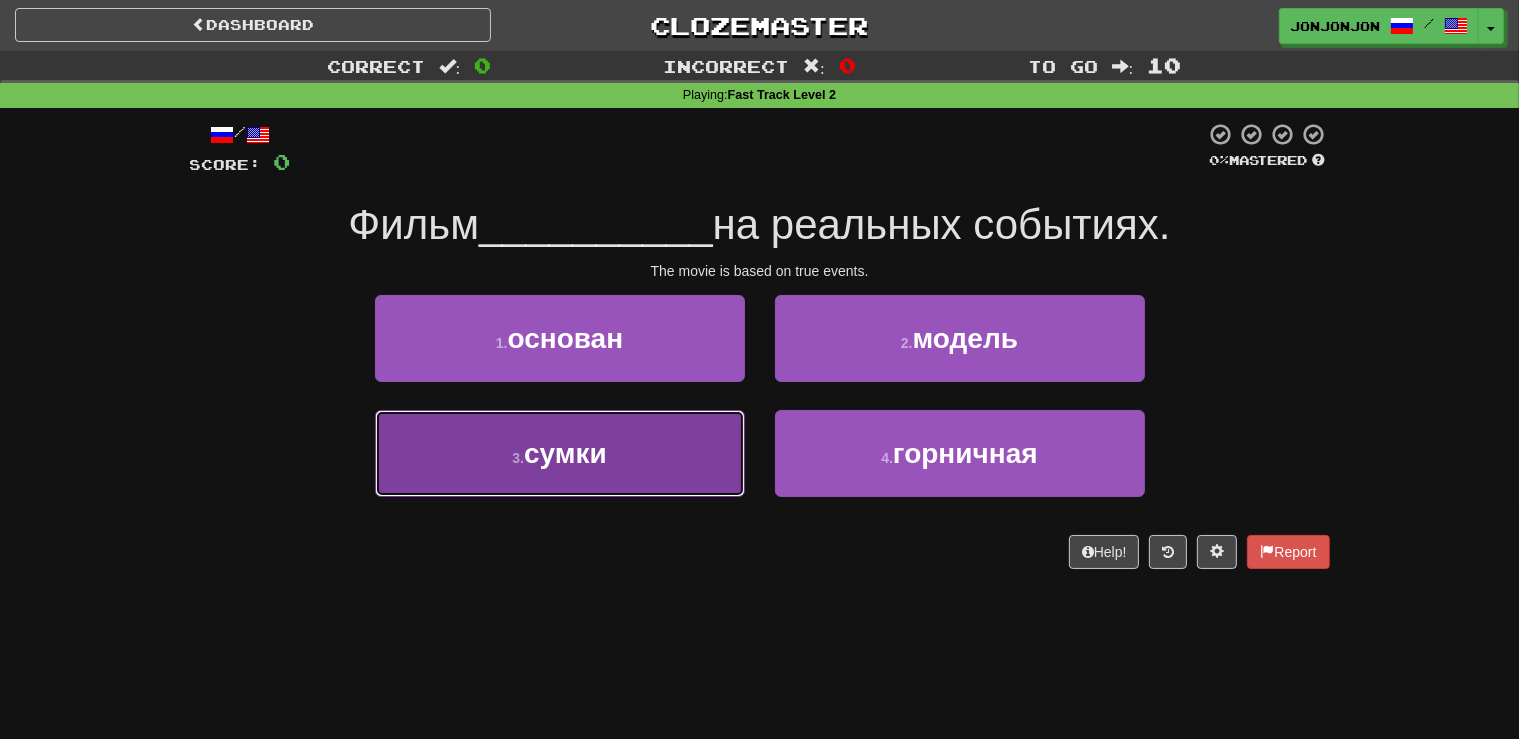 click on "3 .  сумки" at bounding box center [560, 453] 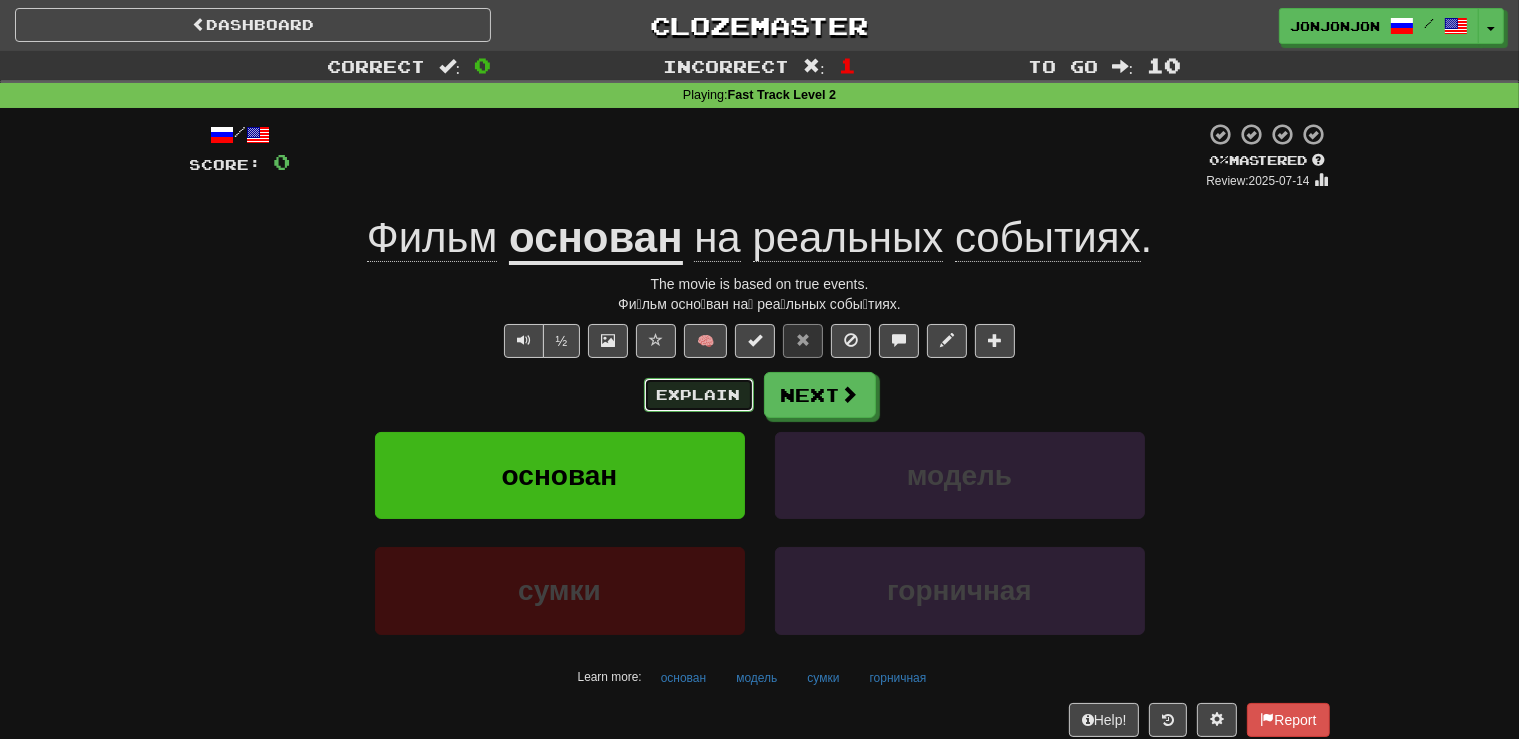 click on "Explain" at bounding box center (699, 395) 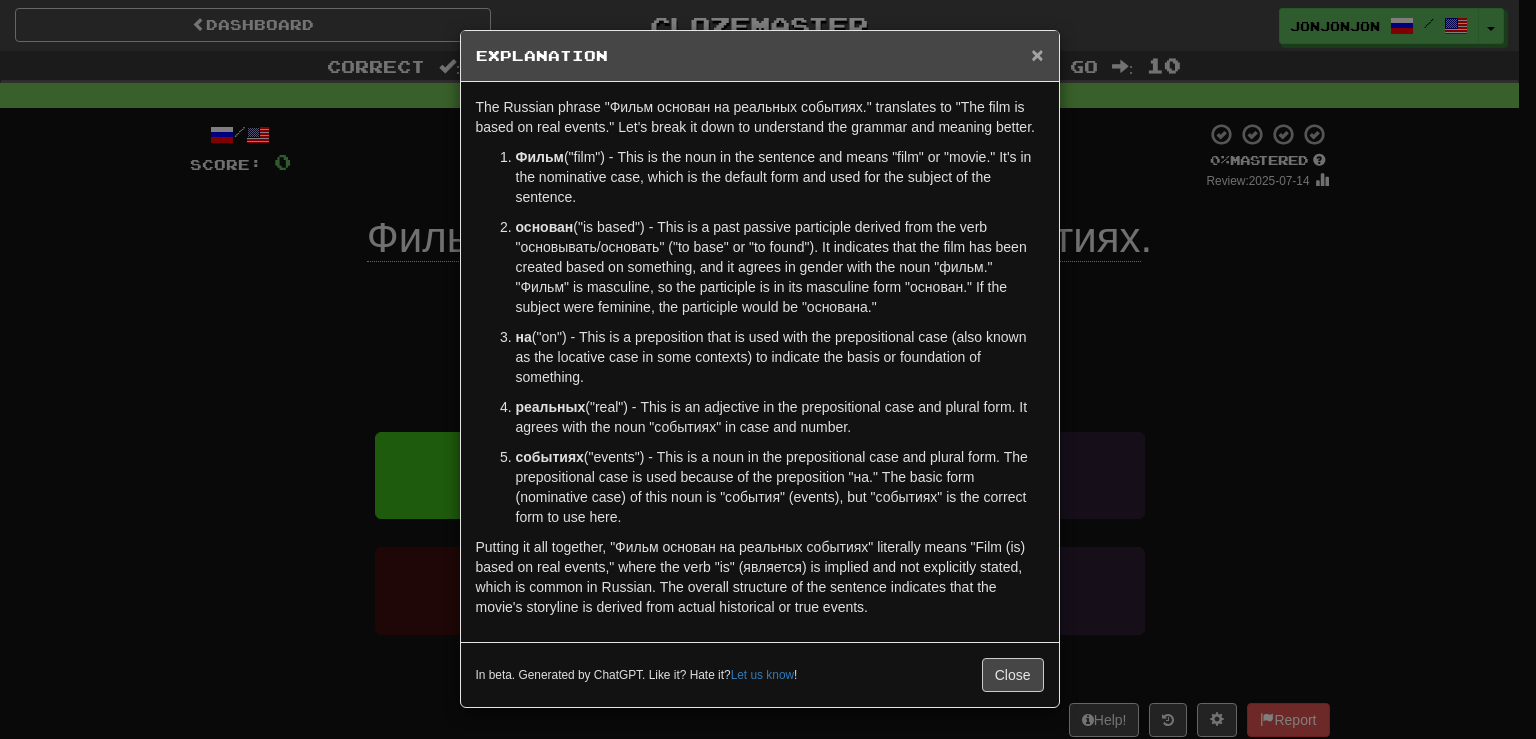 click on "×" at bounding box center [1037, 54] 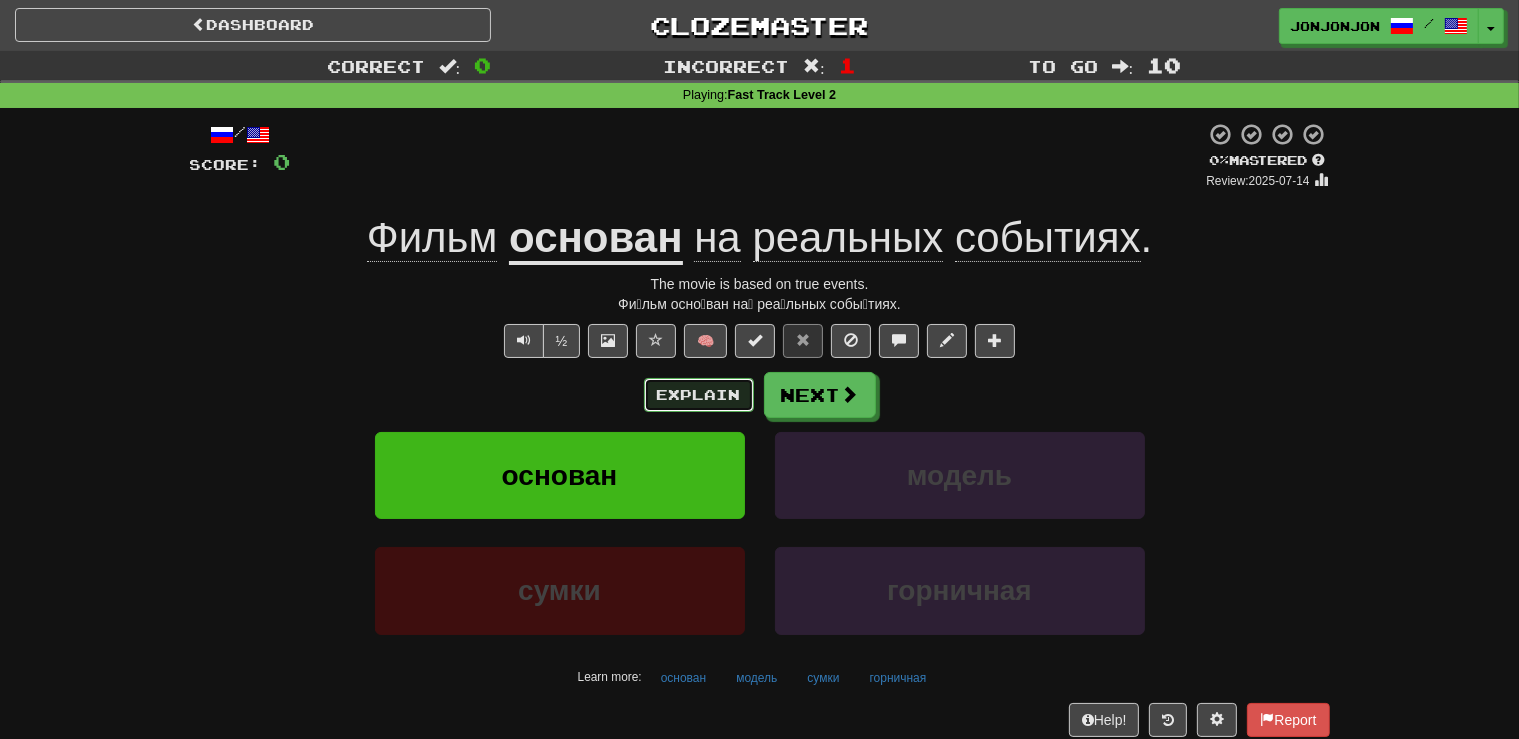 click on "Explain" at bounding box center (699, 395) 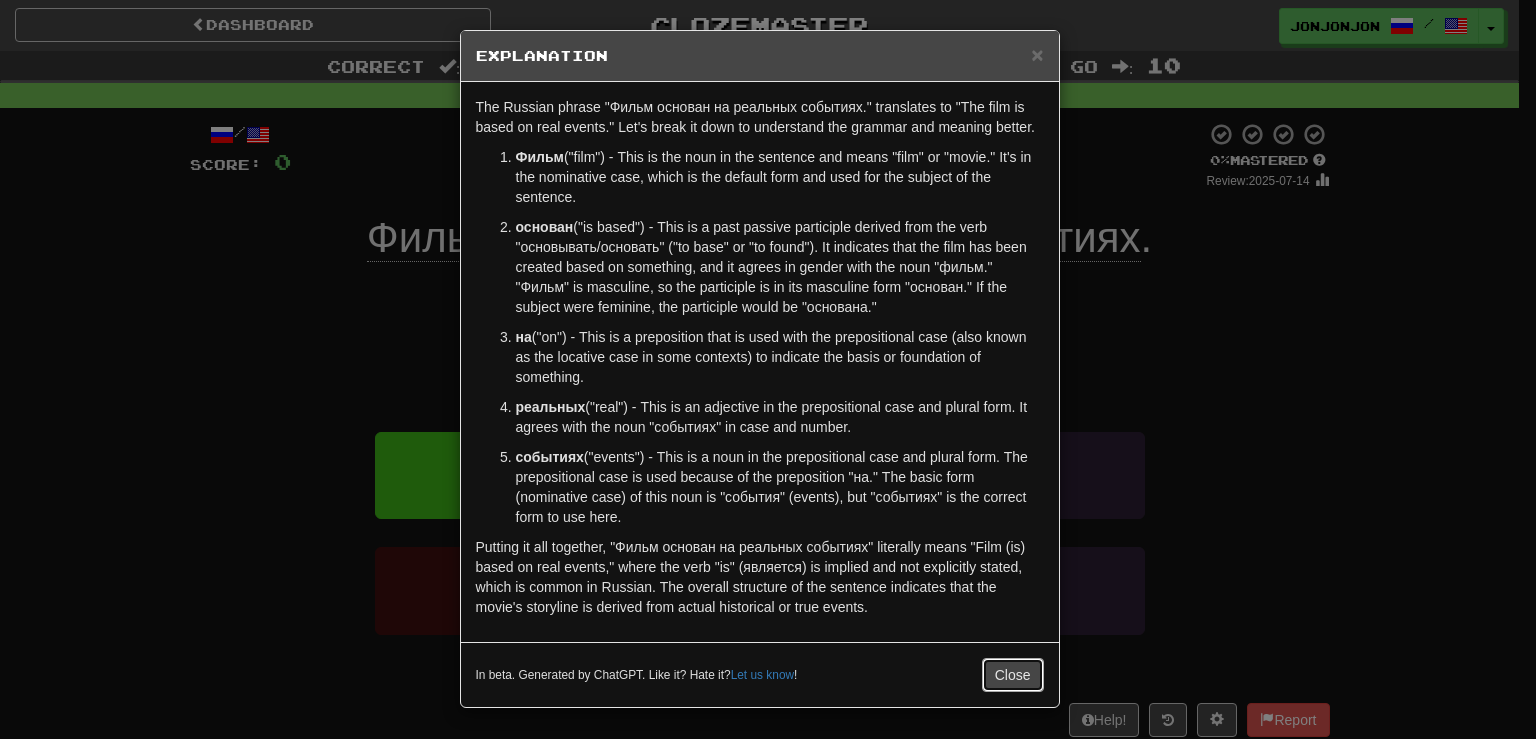 click on "Close" at bounding box center [1013, 675] 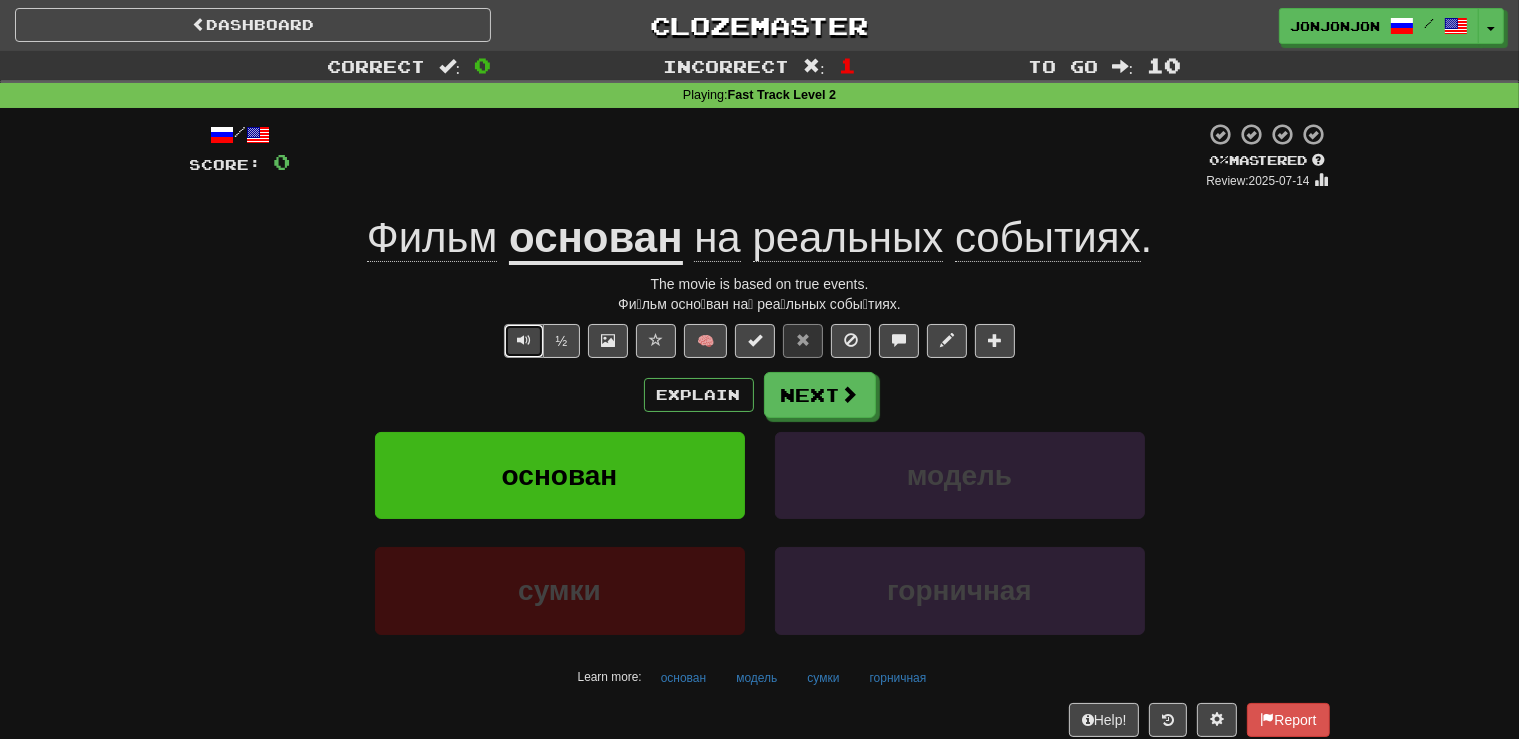 click at bounding box center [524, 340] 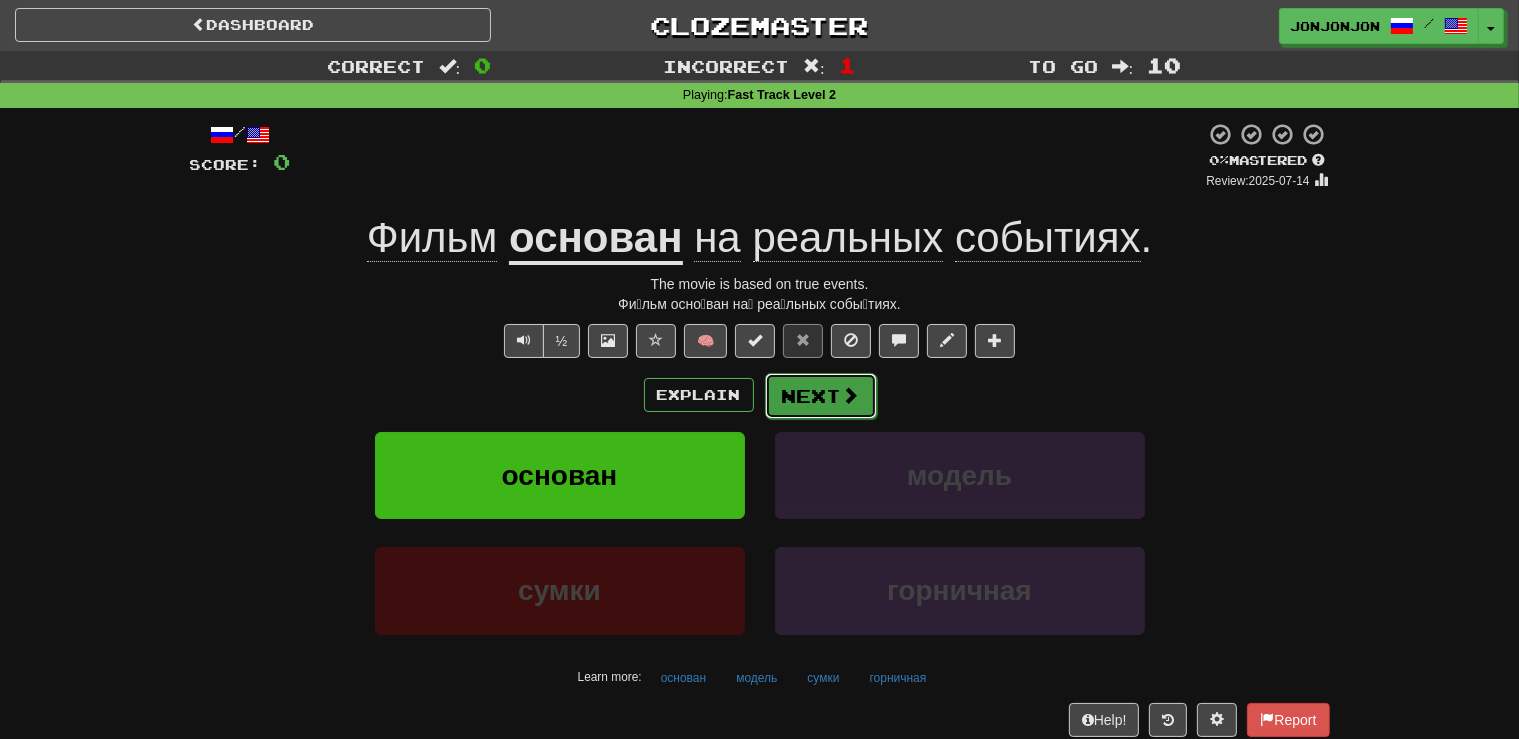 click on "Next" at bounding box center (821, 396) 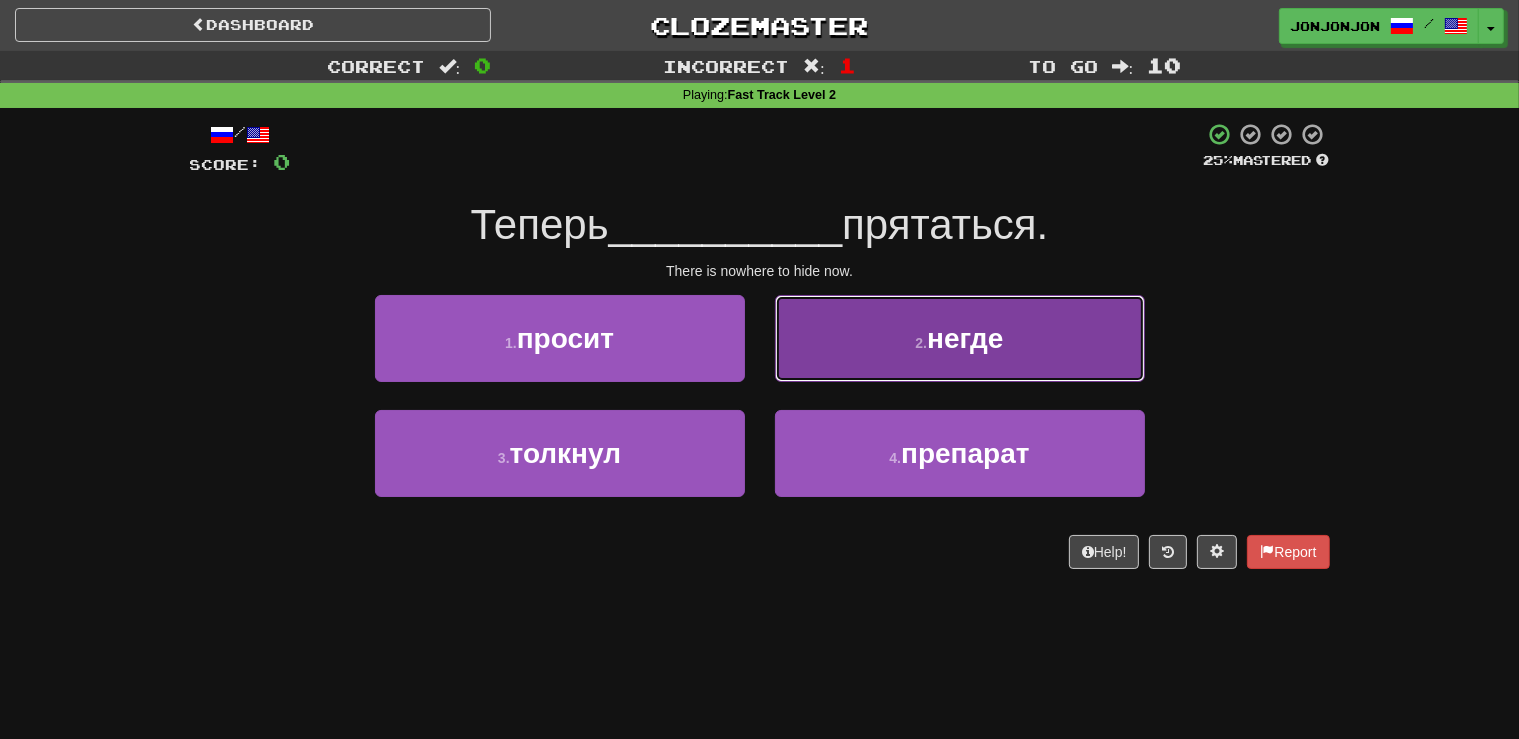 click on "2 .  негде" at bounding box center [960, 338] 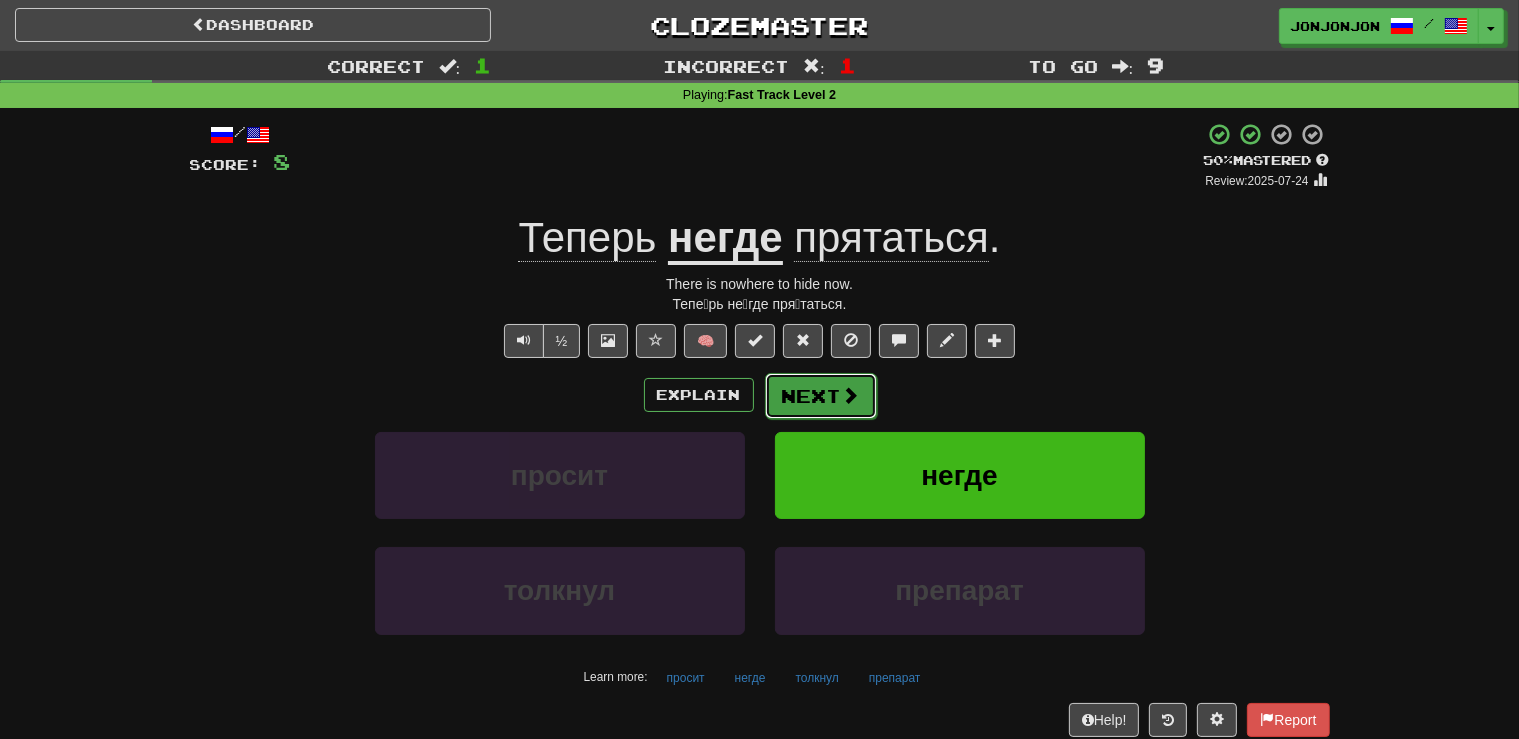 click on "Next" at bounding box center [821, 396] 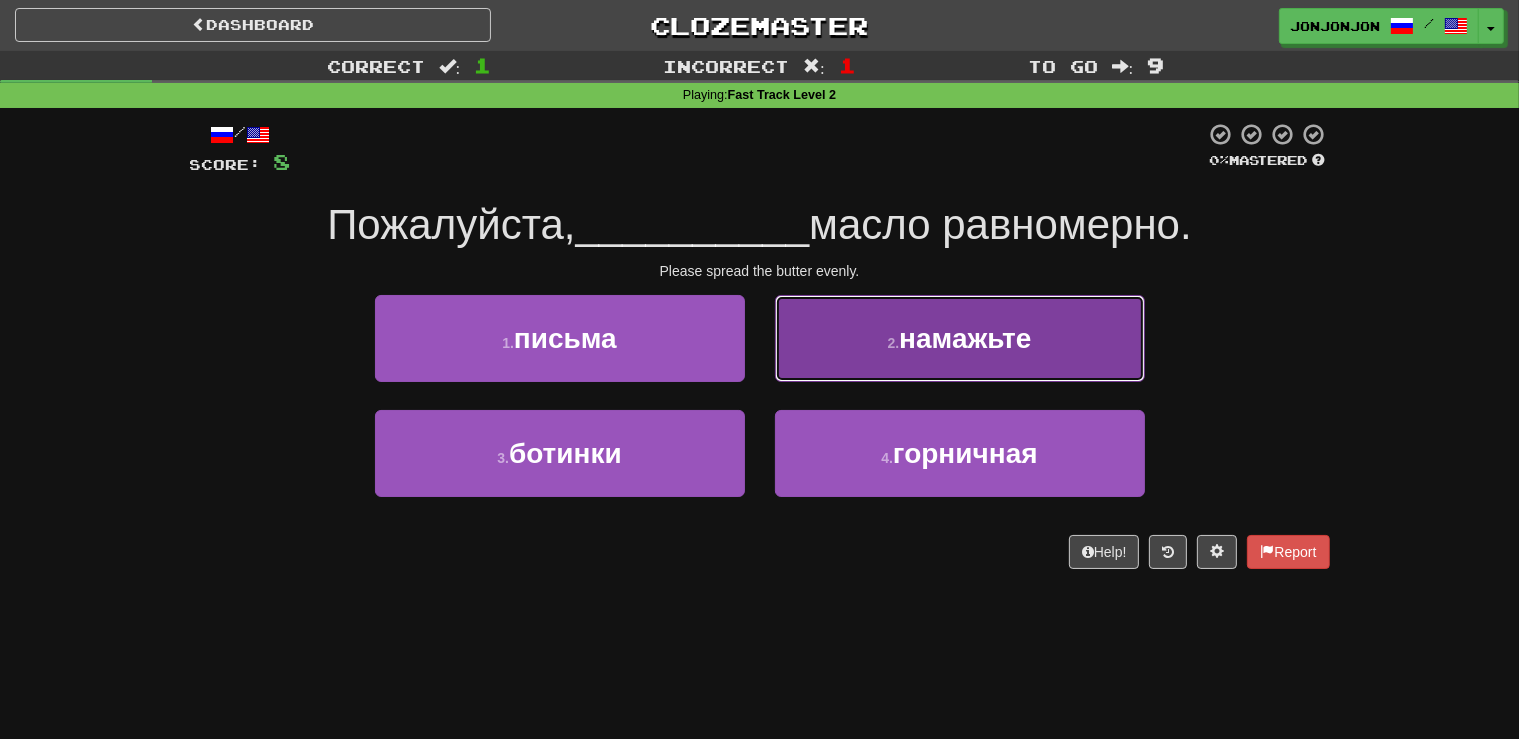 click on "намажьте" at bounding box center [965, 338] 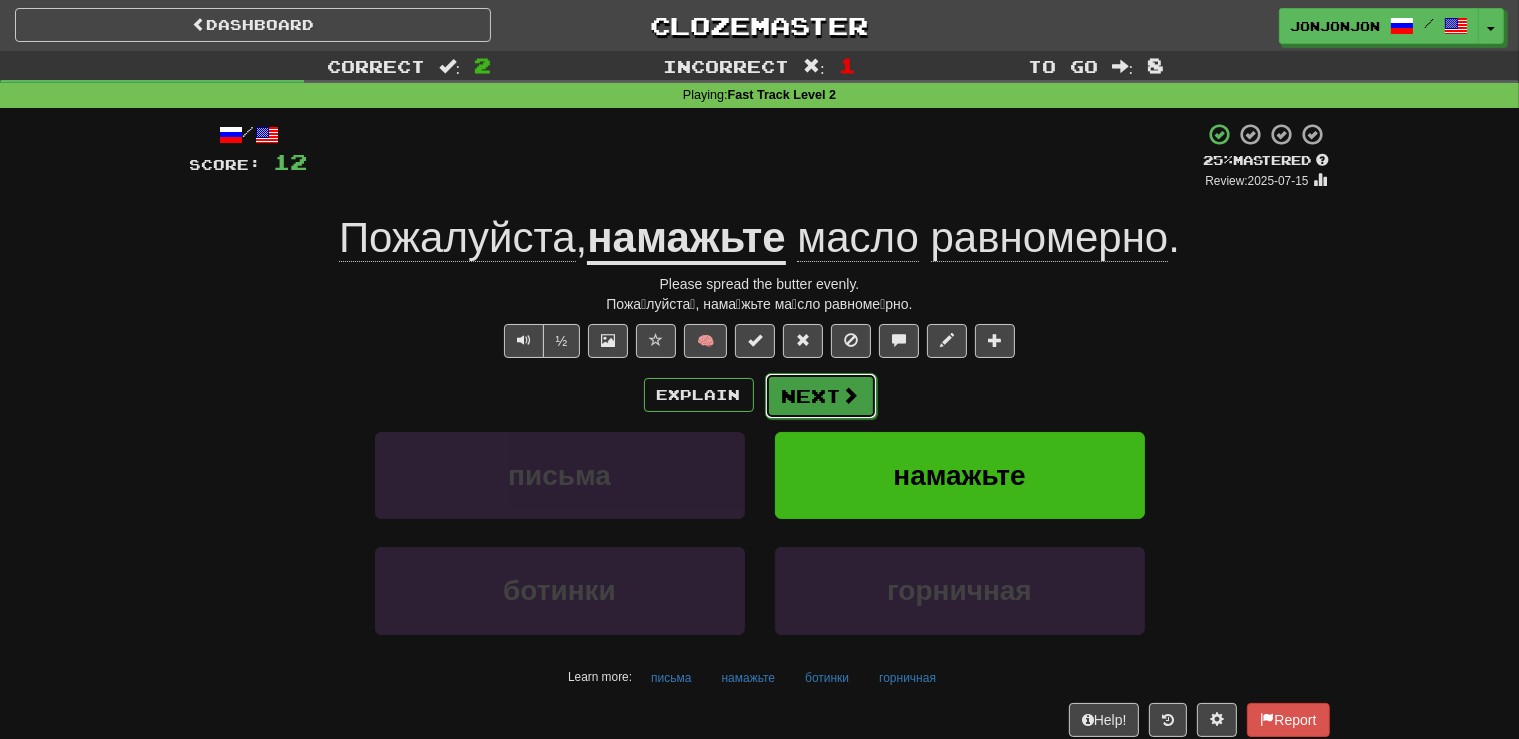 click on "Next" at bounding box center (821, 396) 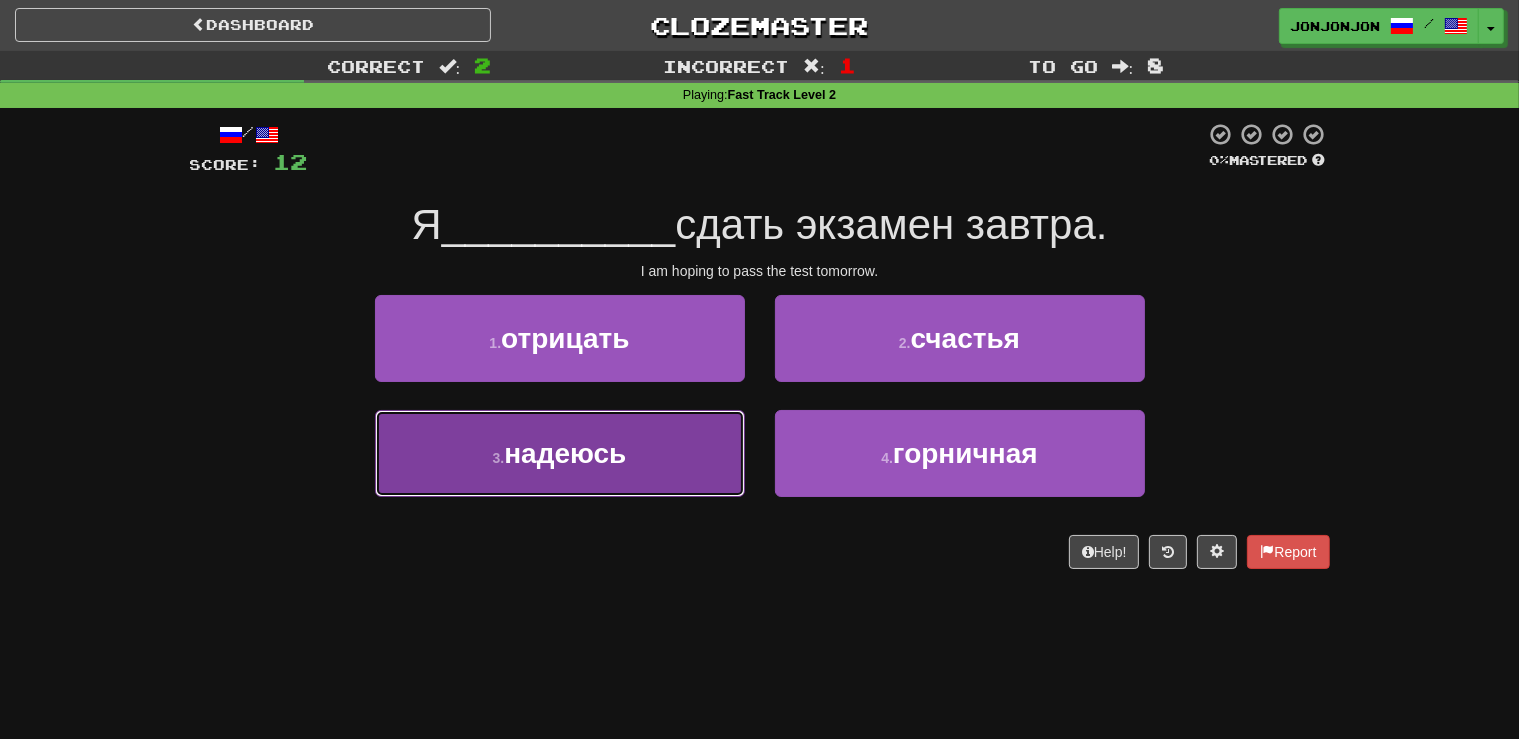 click on "надеюсь" at bounding box center [565, 453] 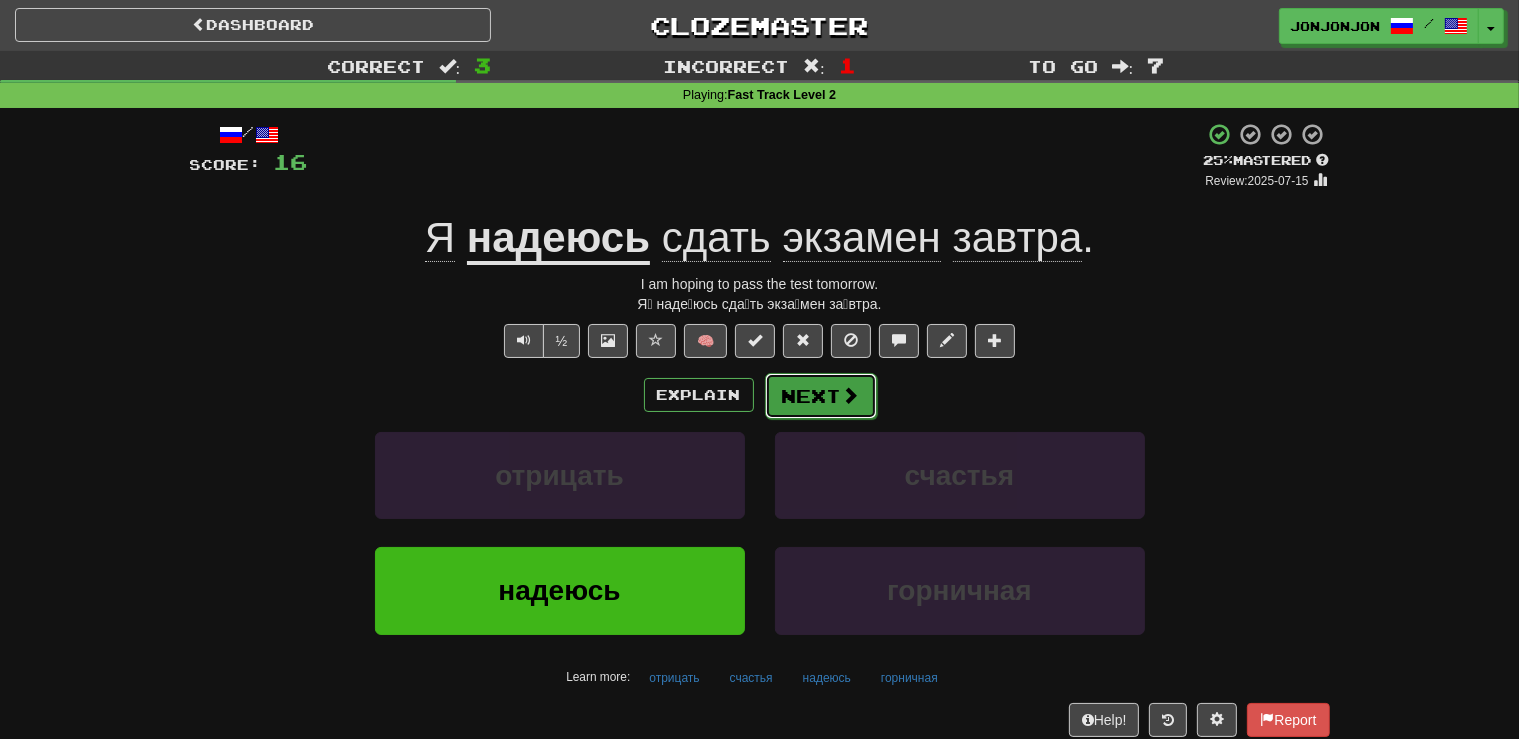 click on "Next" at bounding box center [821, 396] 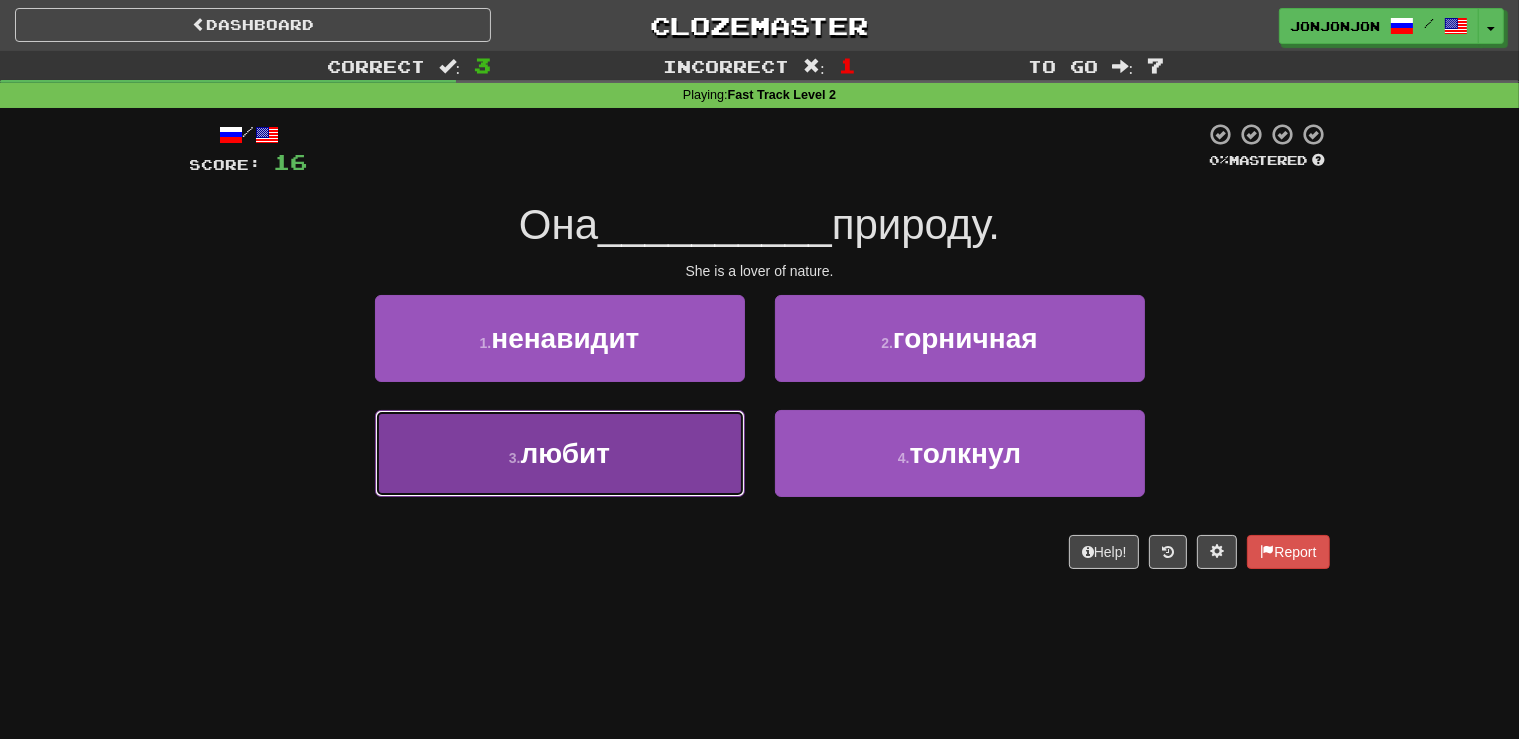 click on "3 .  любит" at bounding box center (560, 453) 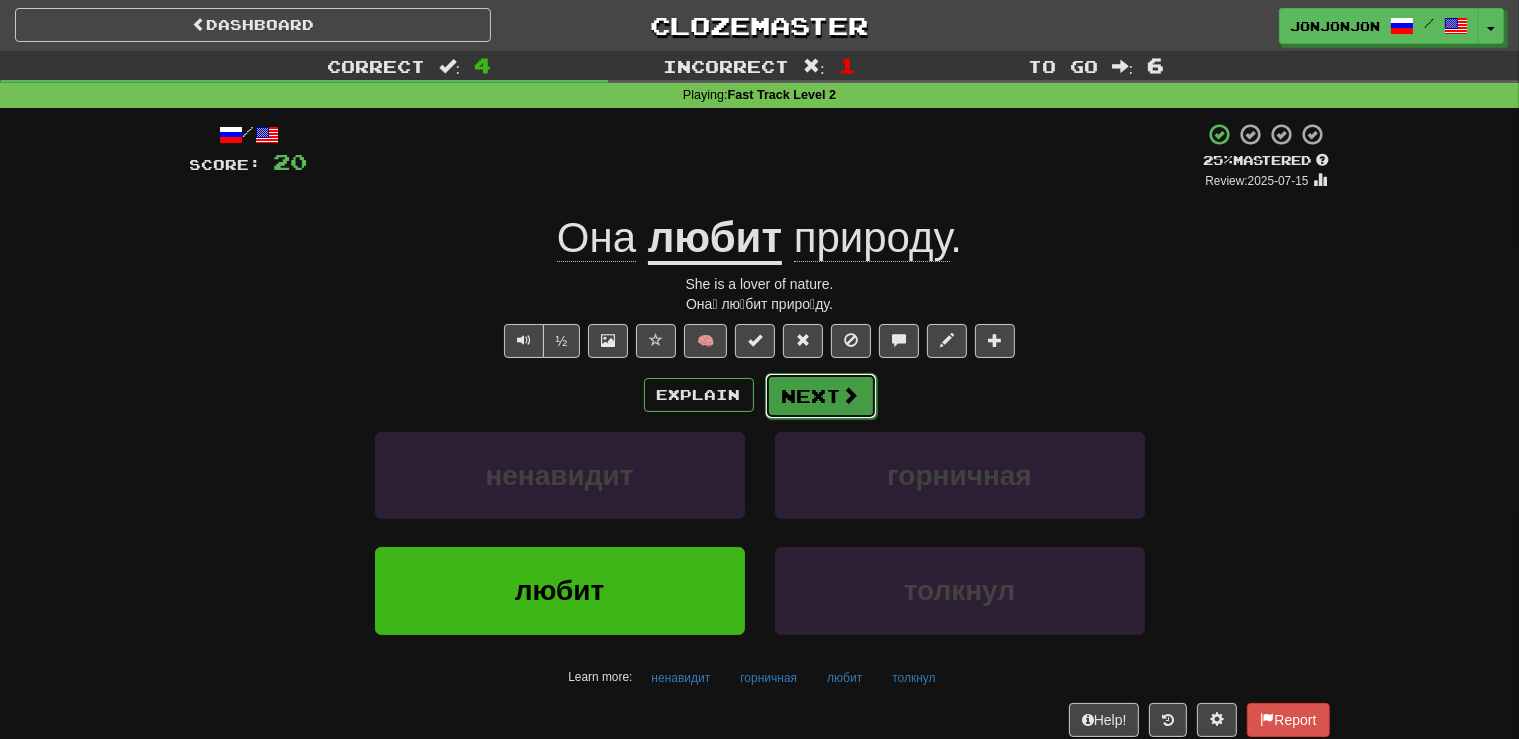 click on "Next" at bounding box center (821, 396) 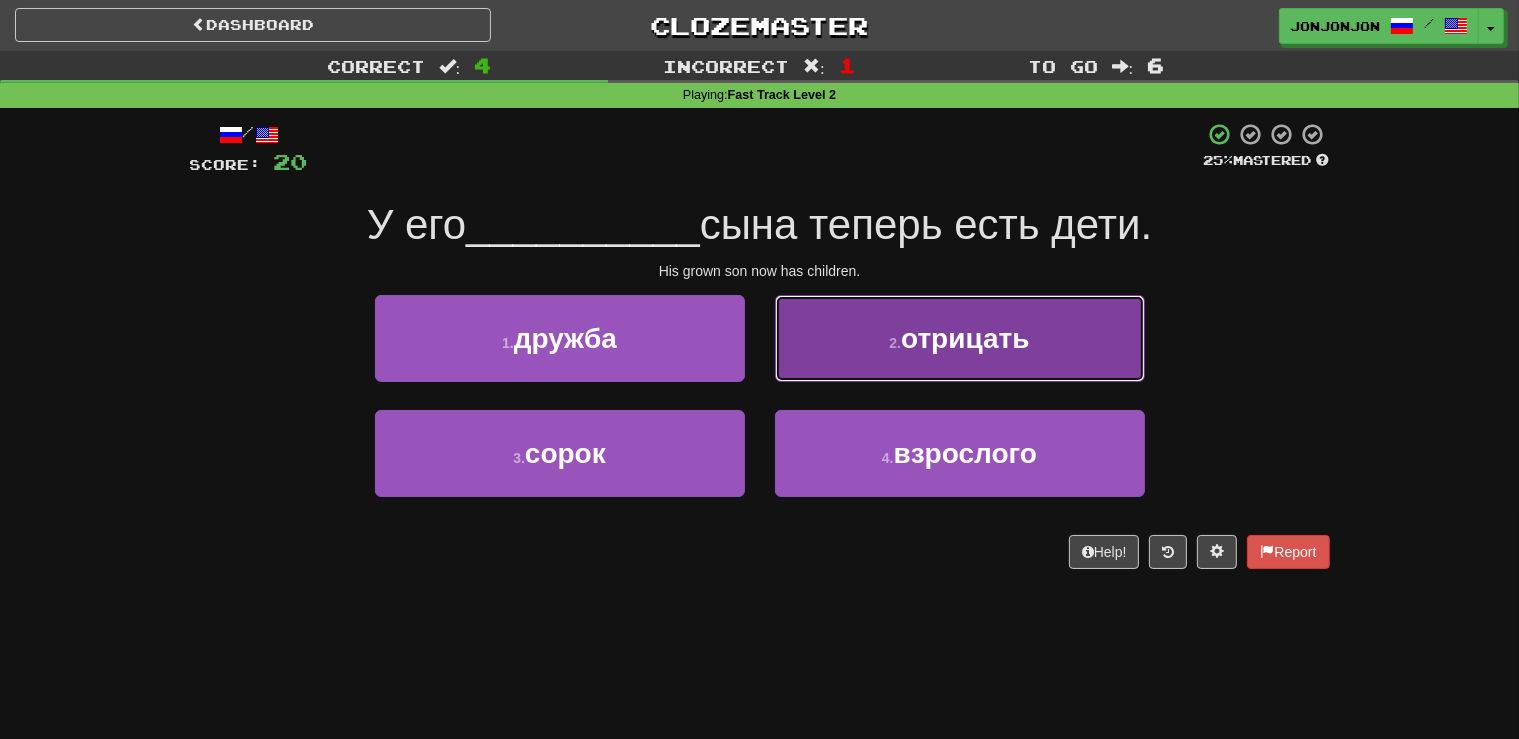 click on "отрицать" at bounding box center [965, 338] 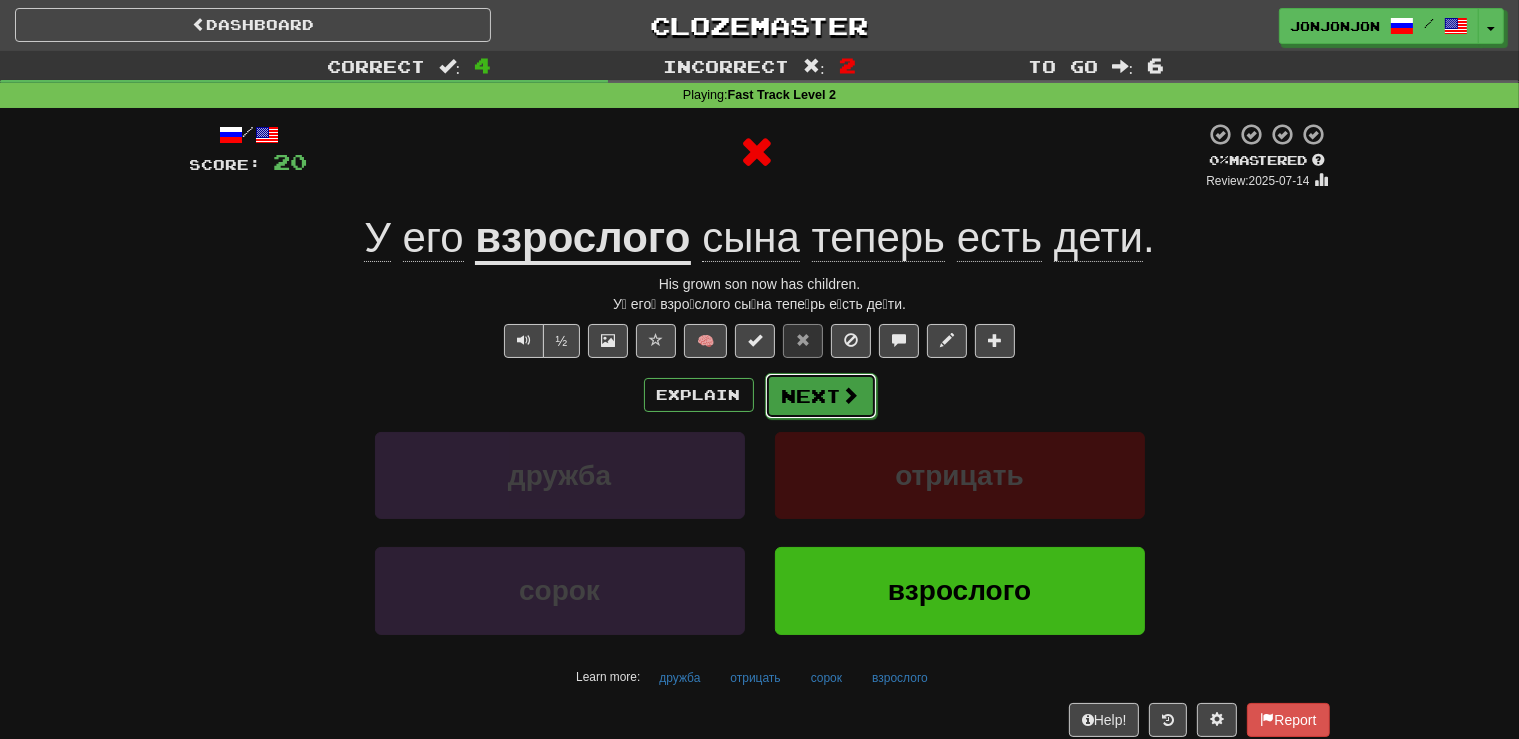 click on "Next" at bounding box center (821, 396) 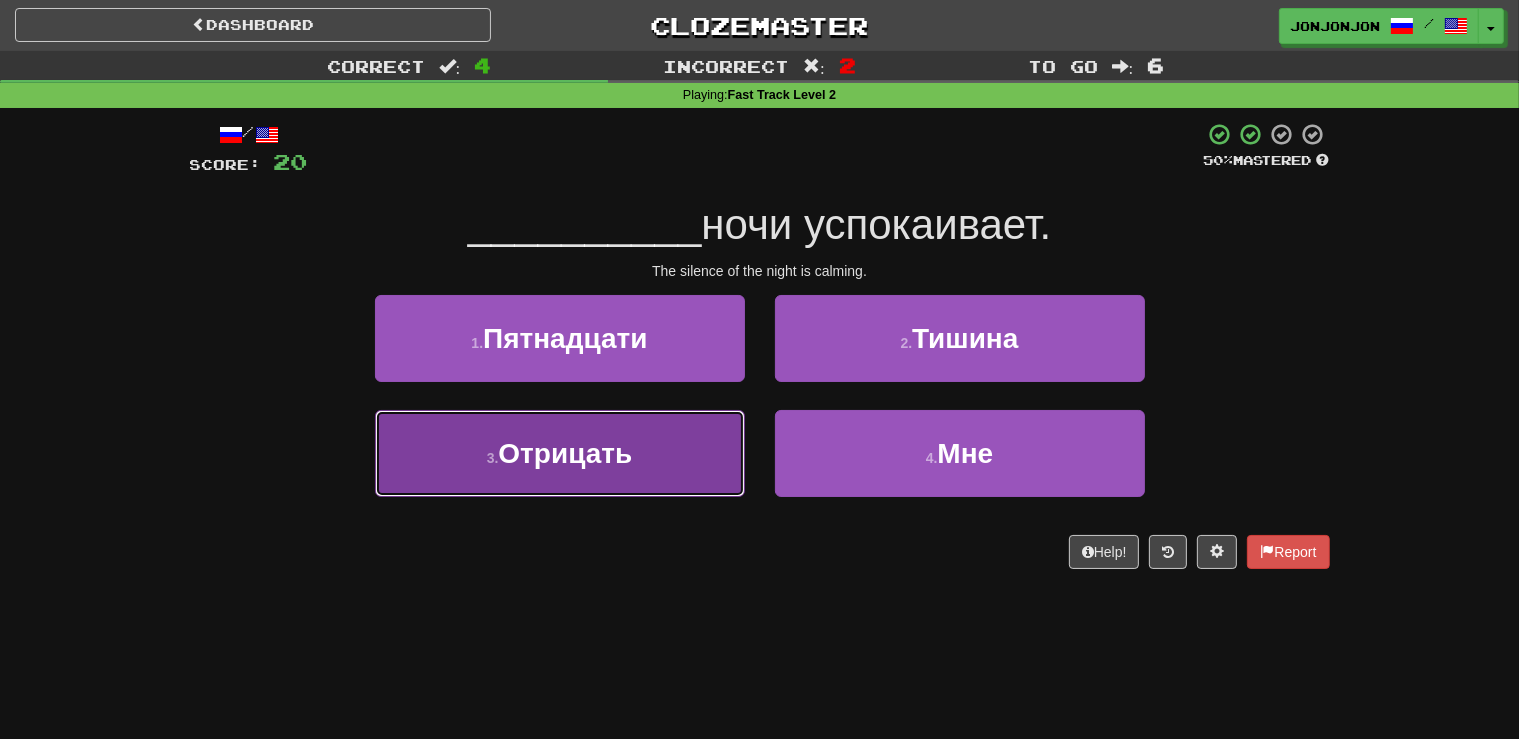 click on "3 .  Отрицать" at bounding box center [560, 453] 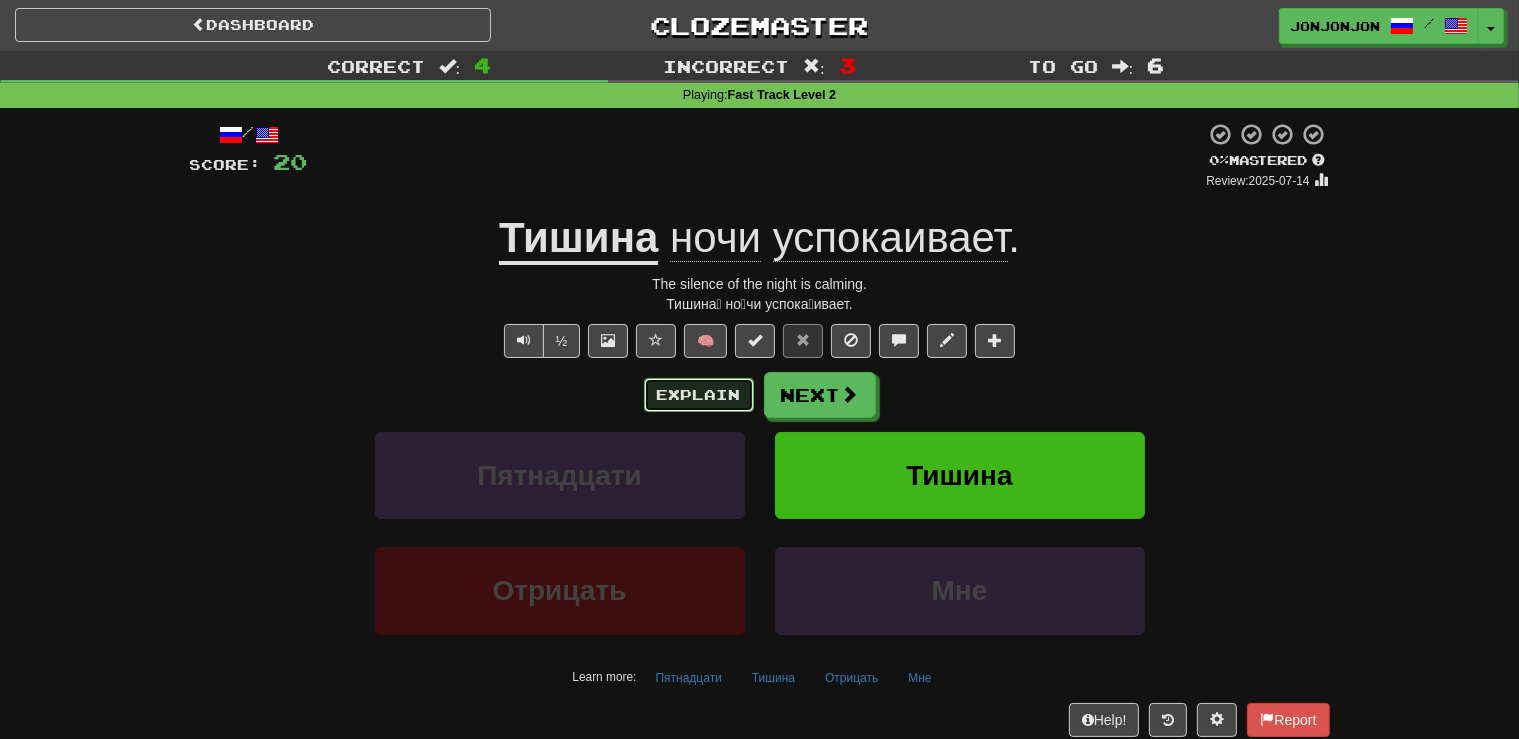 click on "Explain" at bounding box center (699, 395) 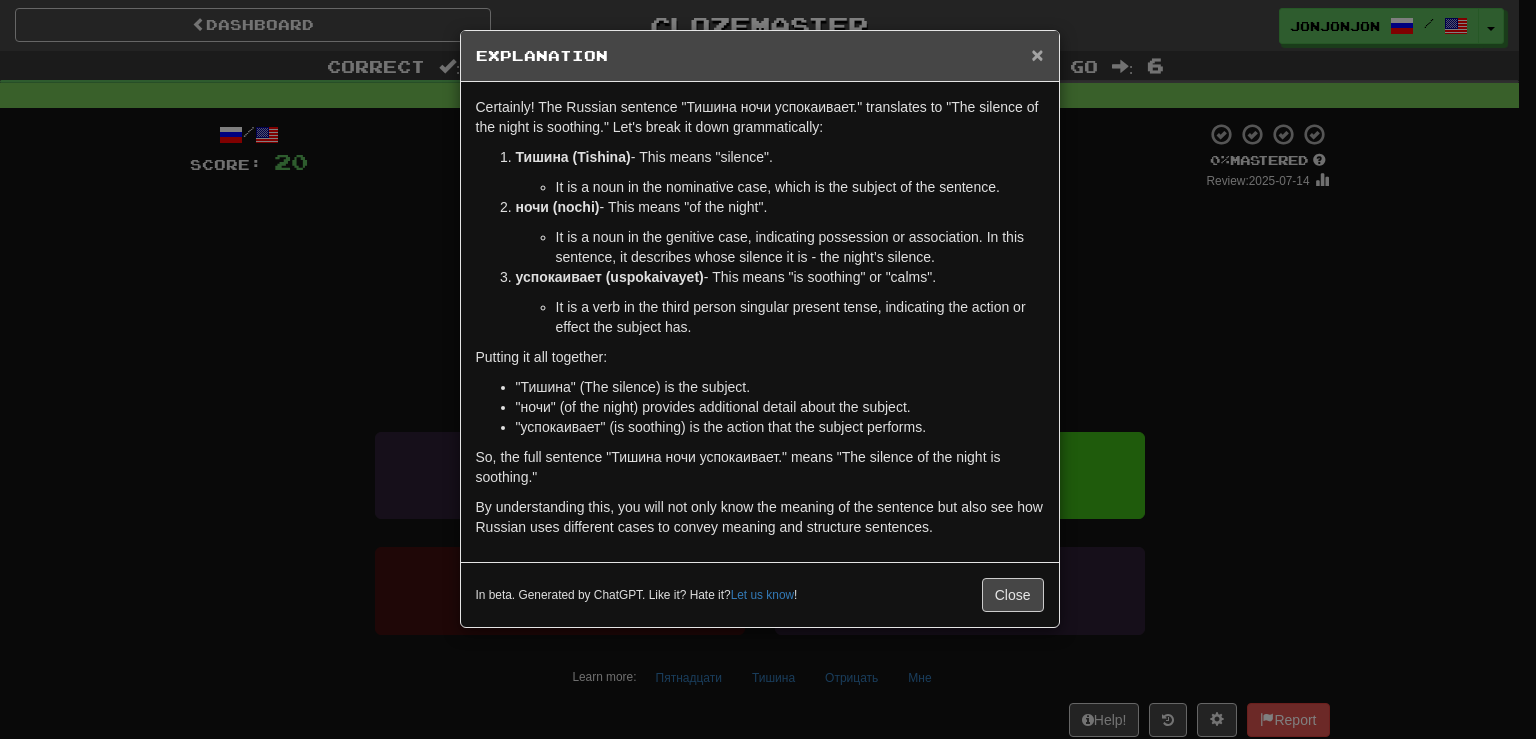 click on "×" at bounding box center [1037, 54] 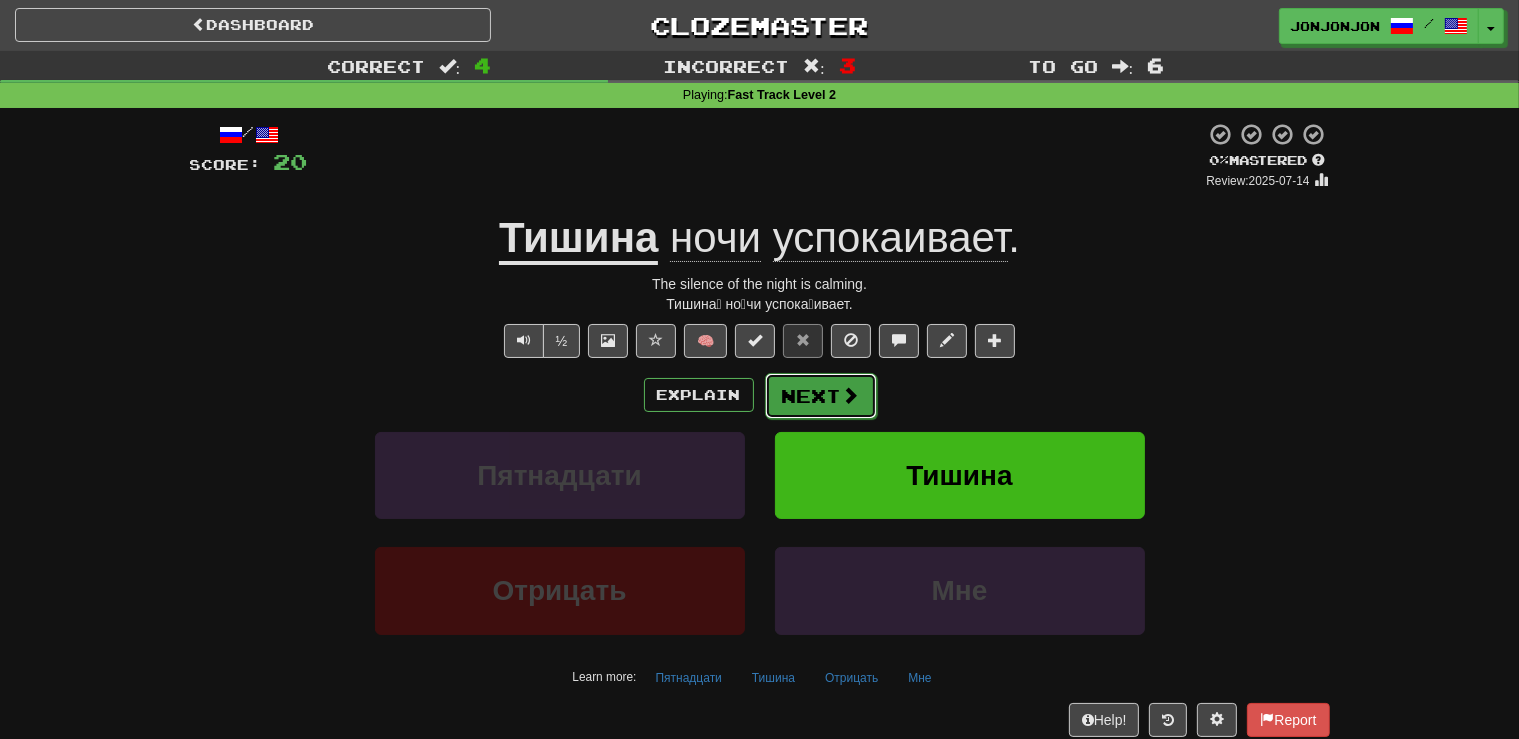 click on "Next" at bounding box center [821, 396] 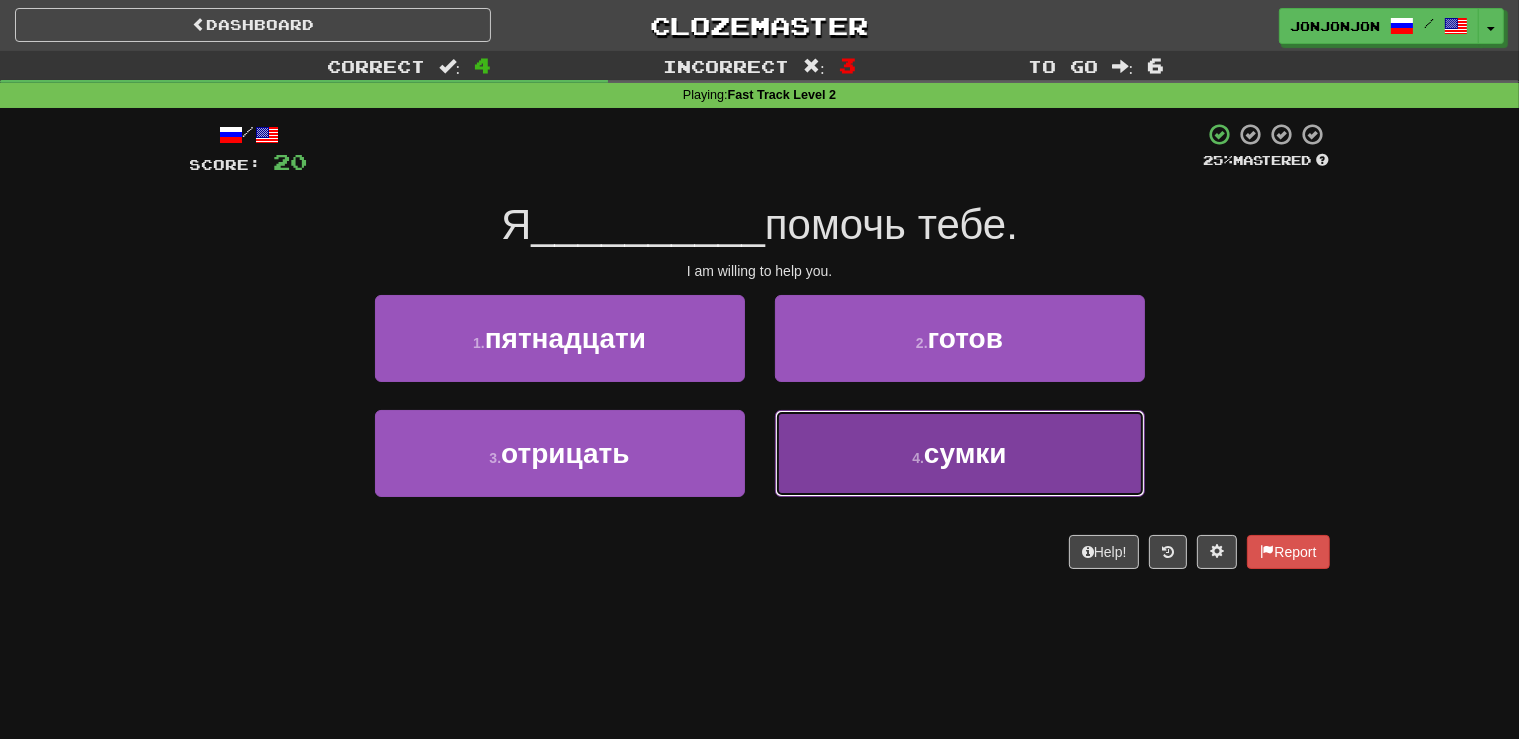 click on "4 .  сумки" at bounding box center (960, 453) 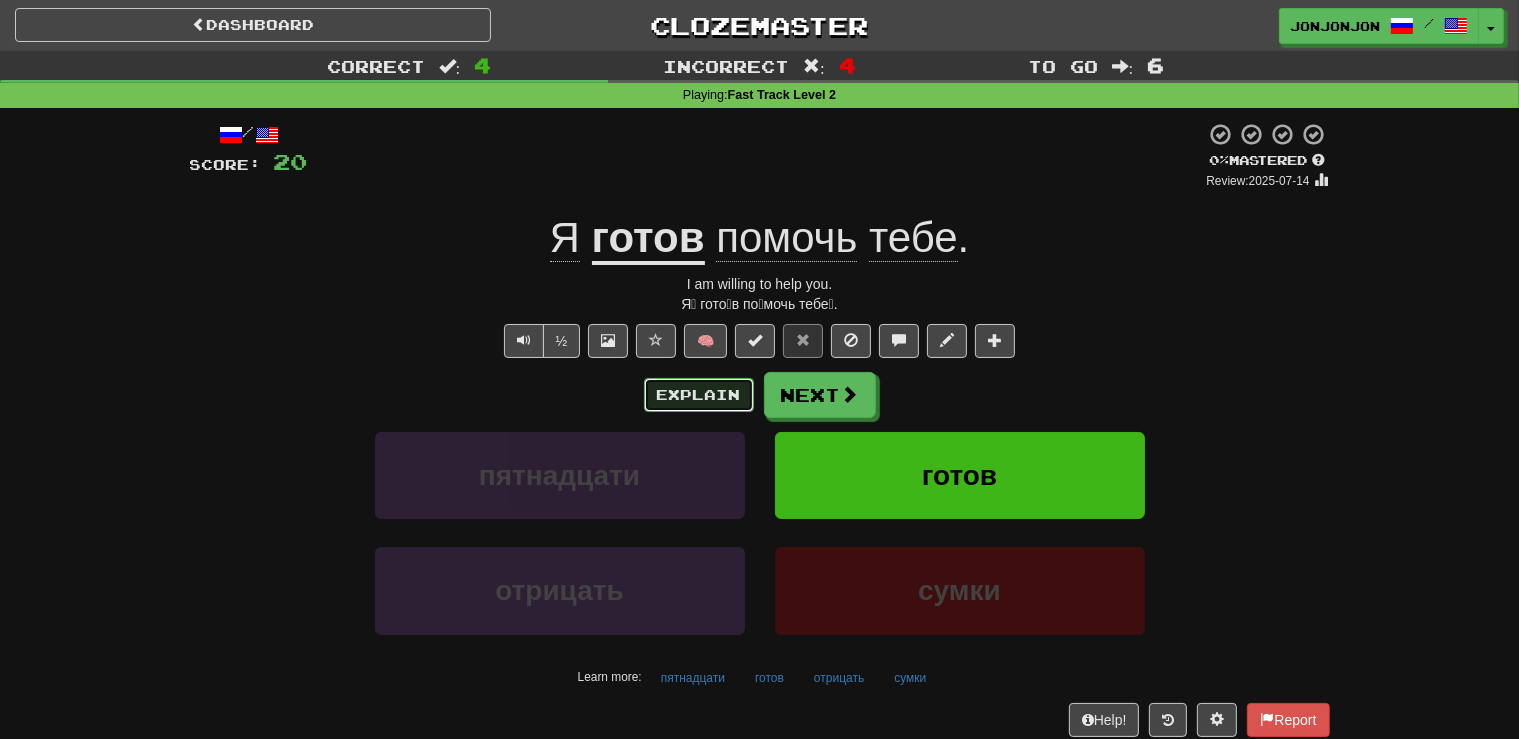 click on "Explain" at bounding box center [699, 395] 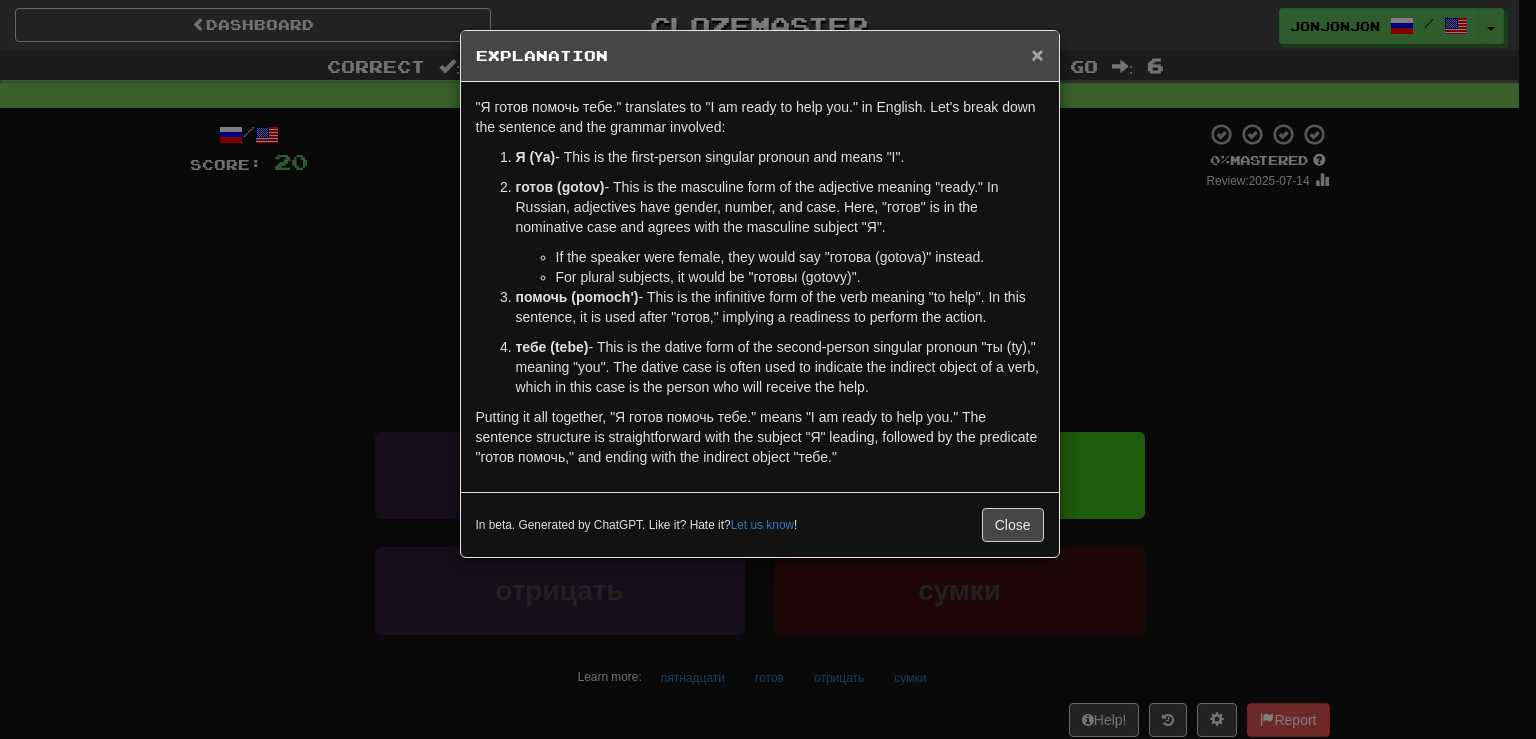 click on "×" at bounding box center (1037, 54) 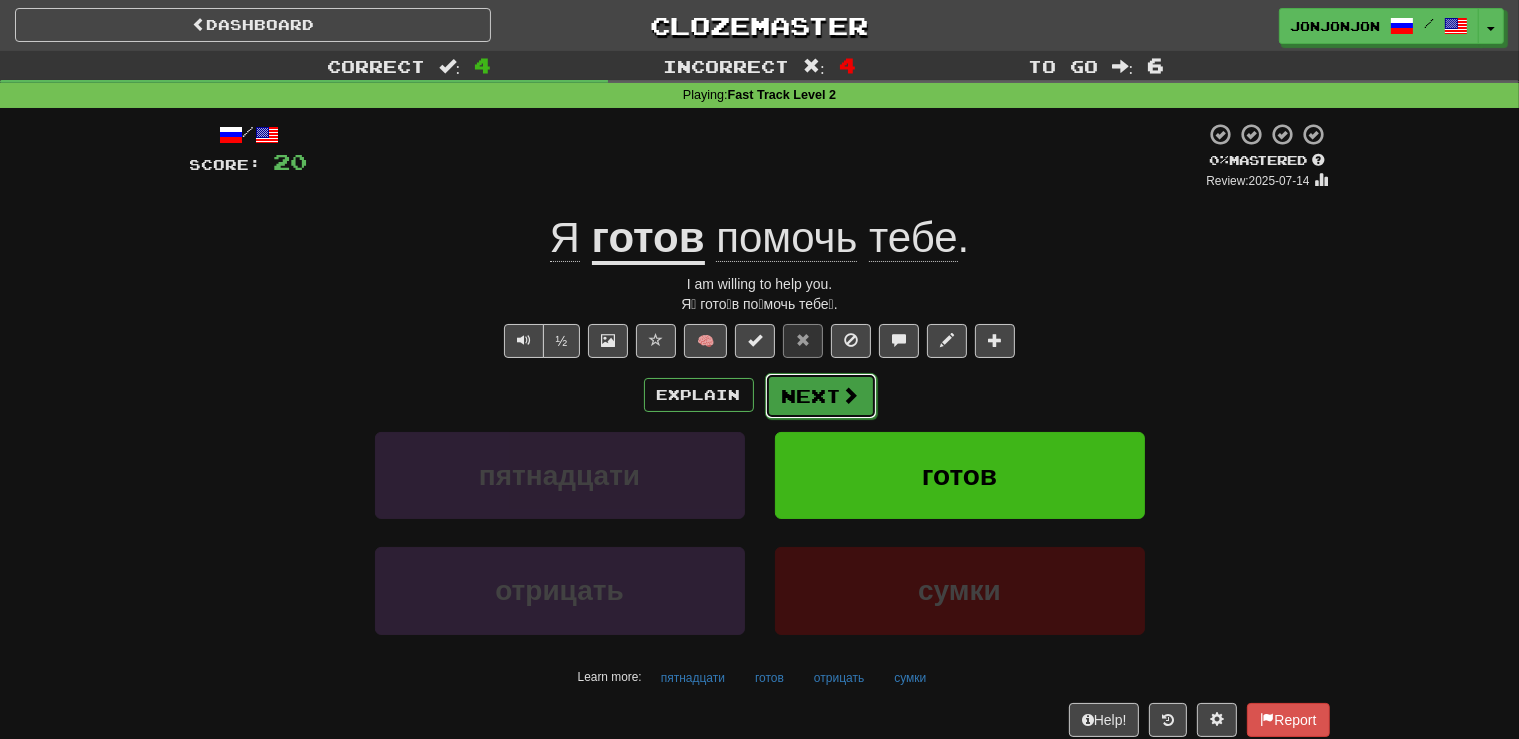 click on "Next" at bounding box center [821, 396] 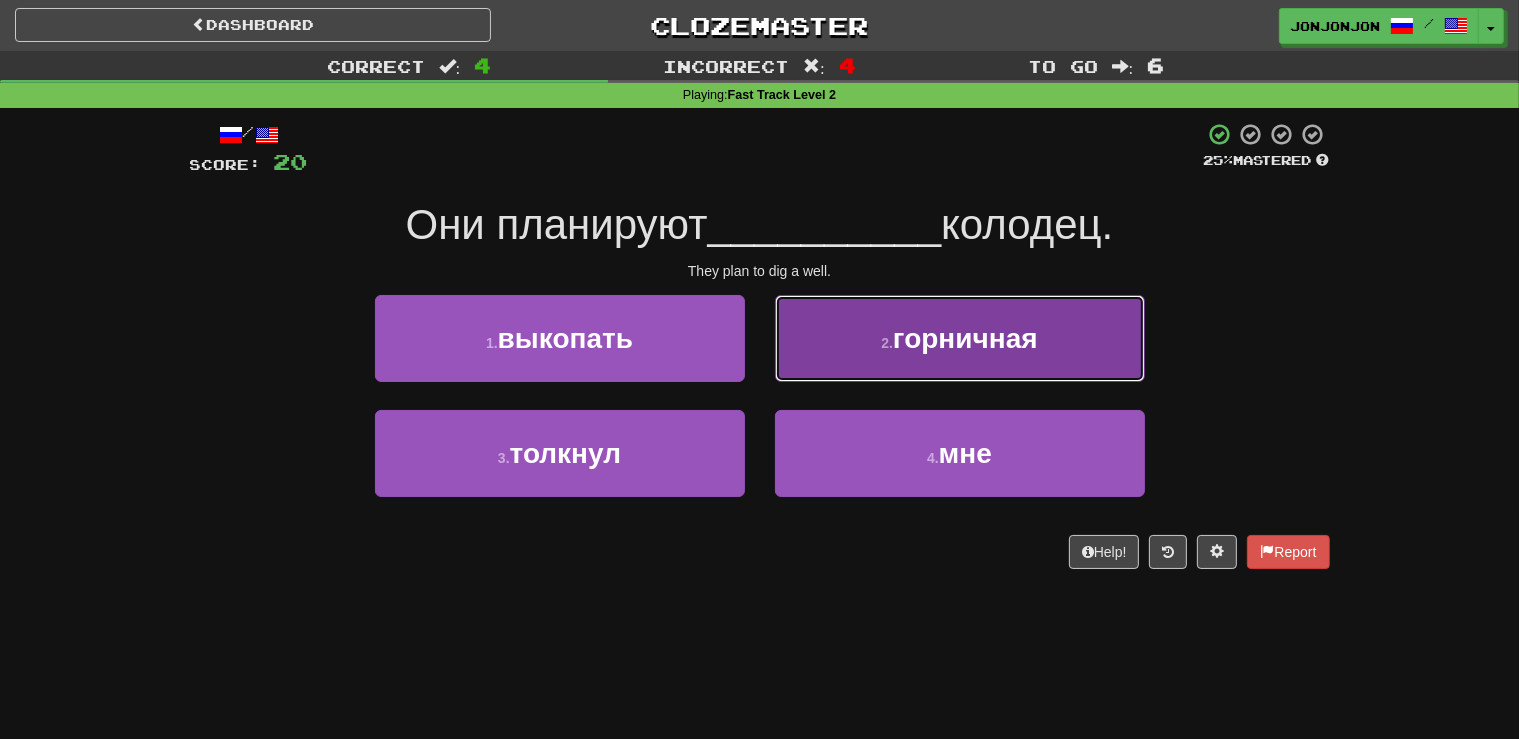 click on "2 .  горничная" at bounding box center (960, 338) 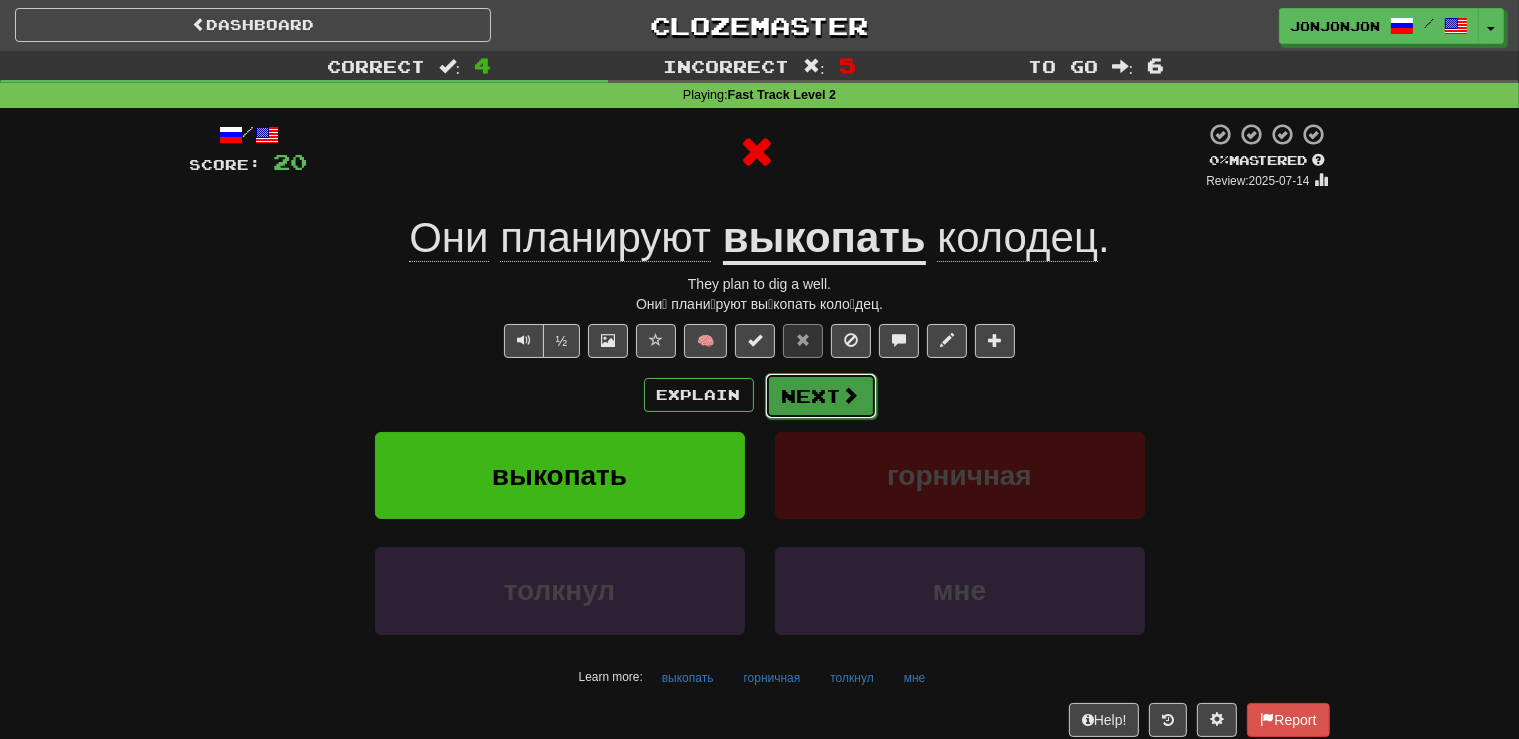 click on "Next" at bounding box center (821, 396) 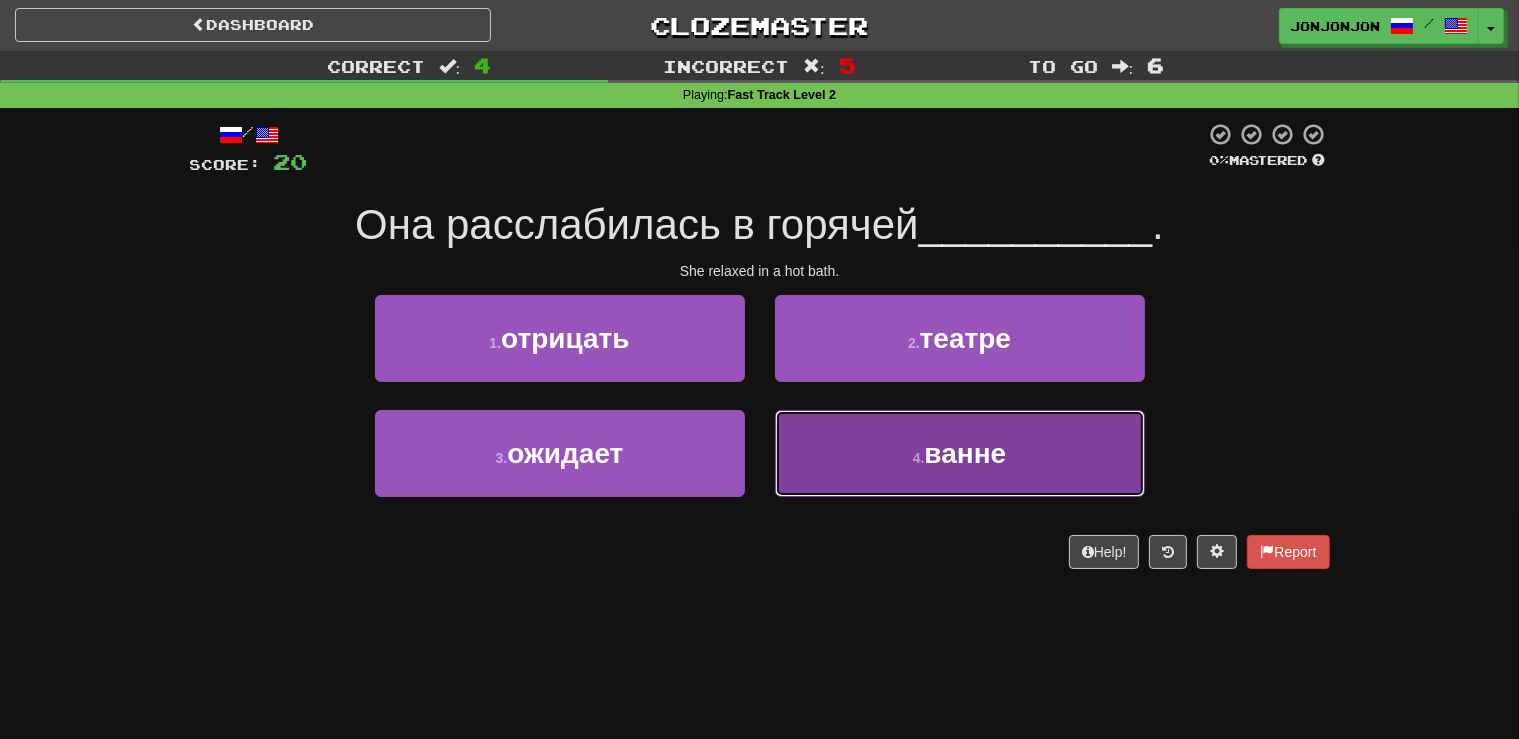 click on "ванне" at bounding box center (965, 453) 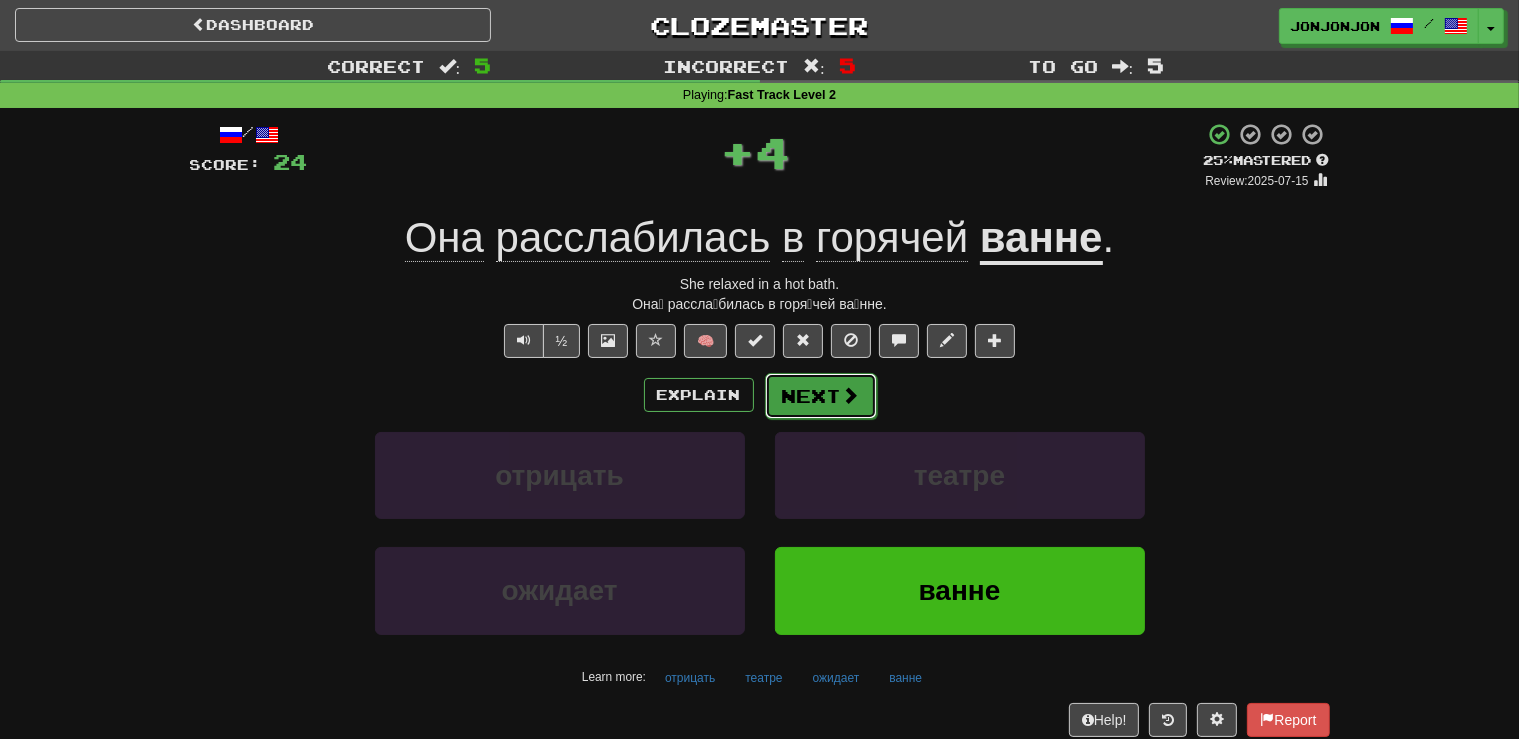 click on "Next" at bounding box center [821, 396] 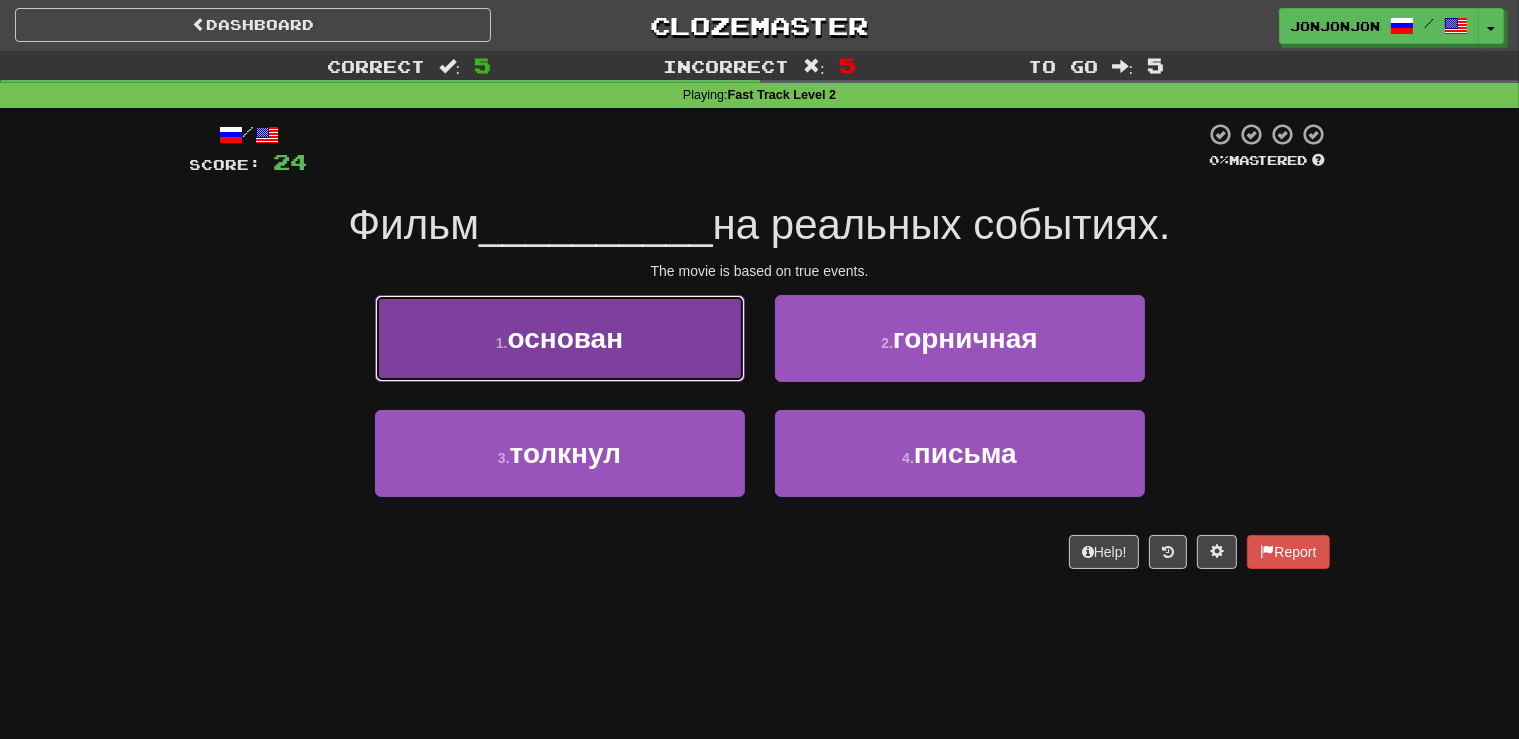 click on "1 .  основан" at bounding box center [560, 338] 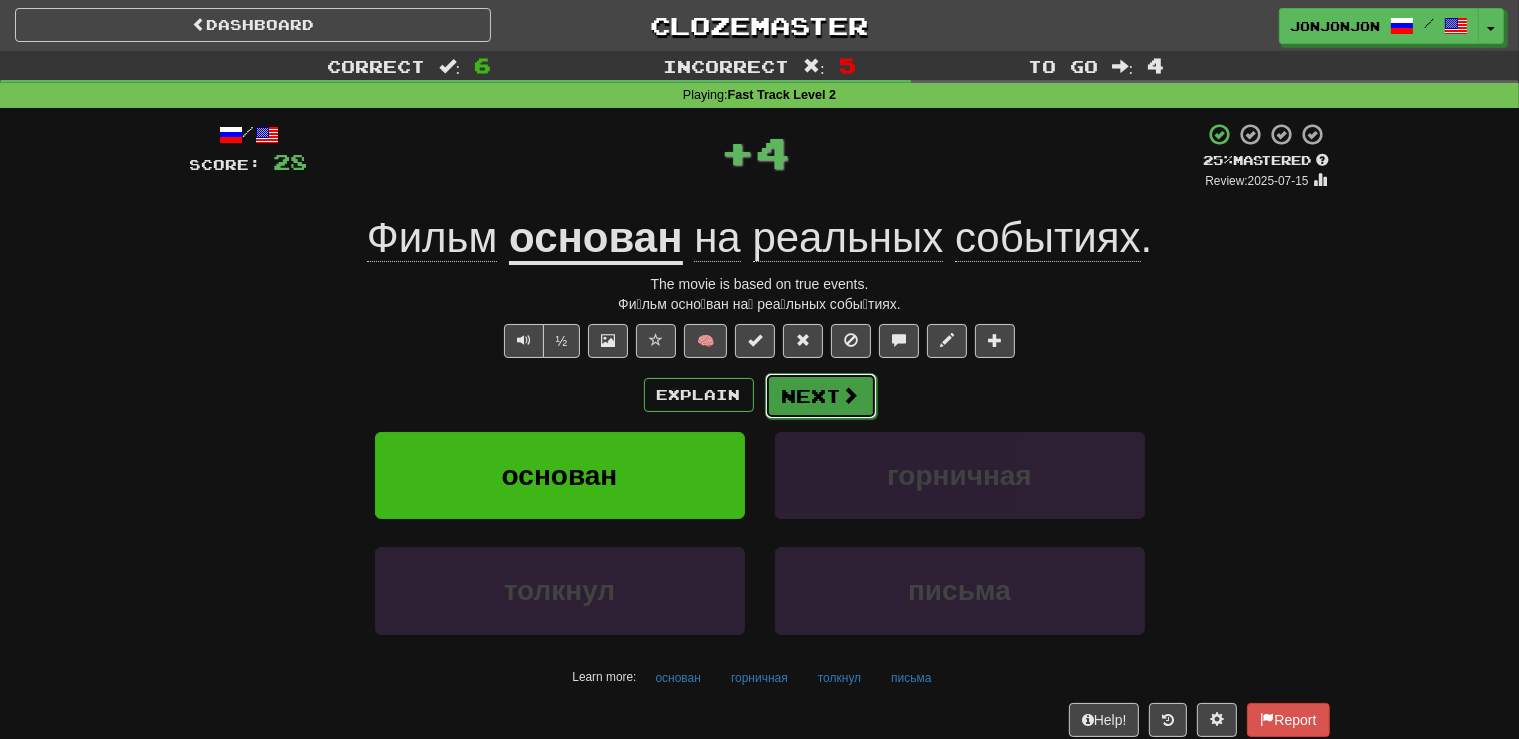 click on "Next" at bounding box center [821, 396] 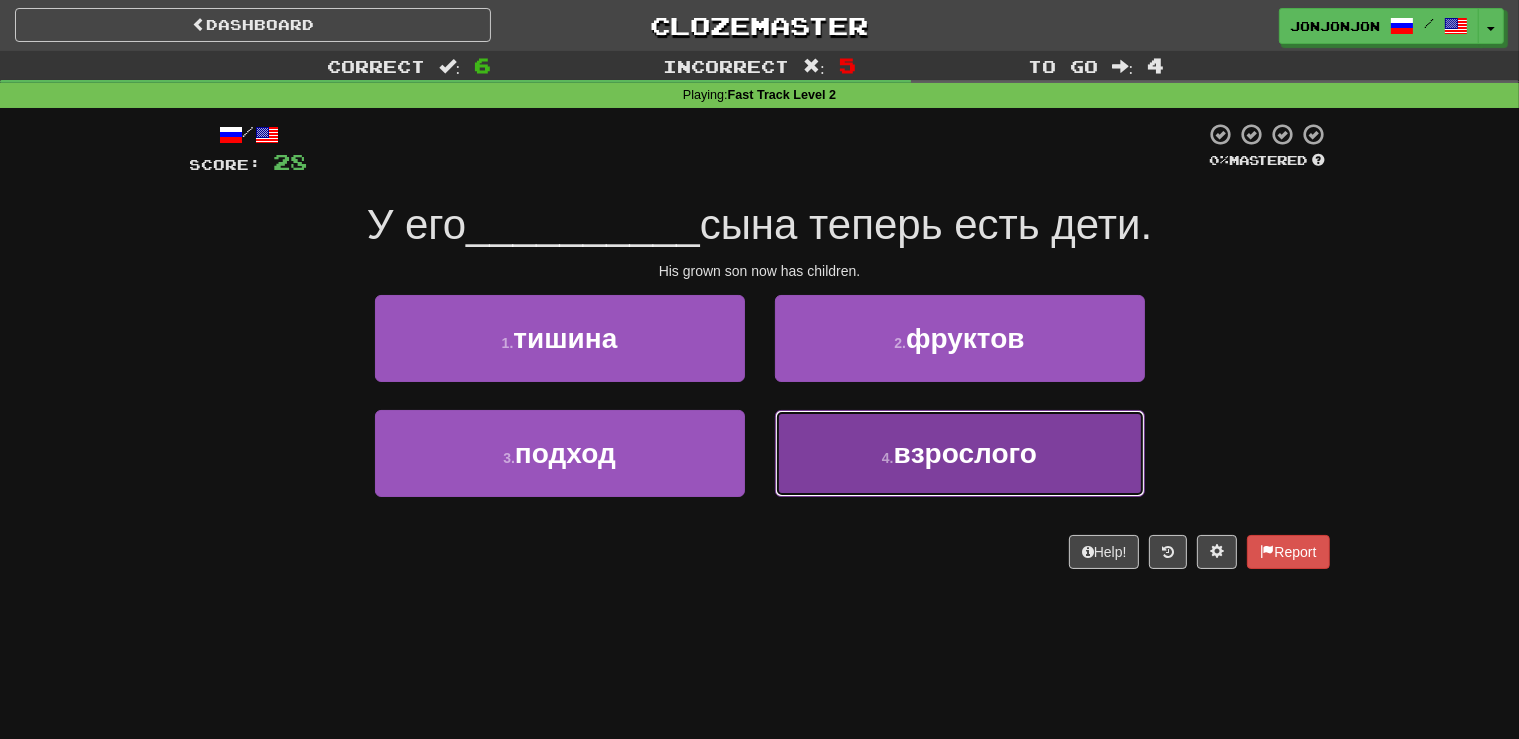 click on "взрослого" at bounding box center (965, 453) 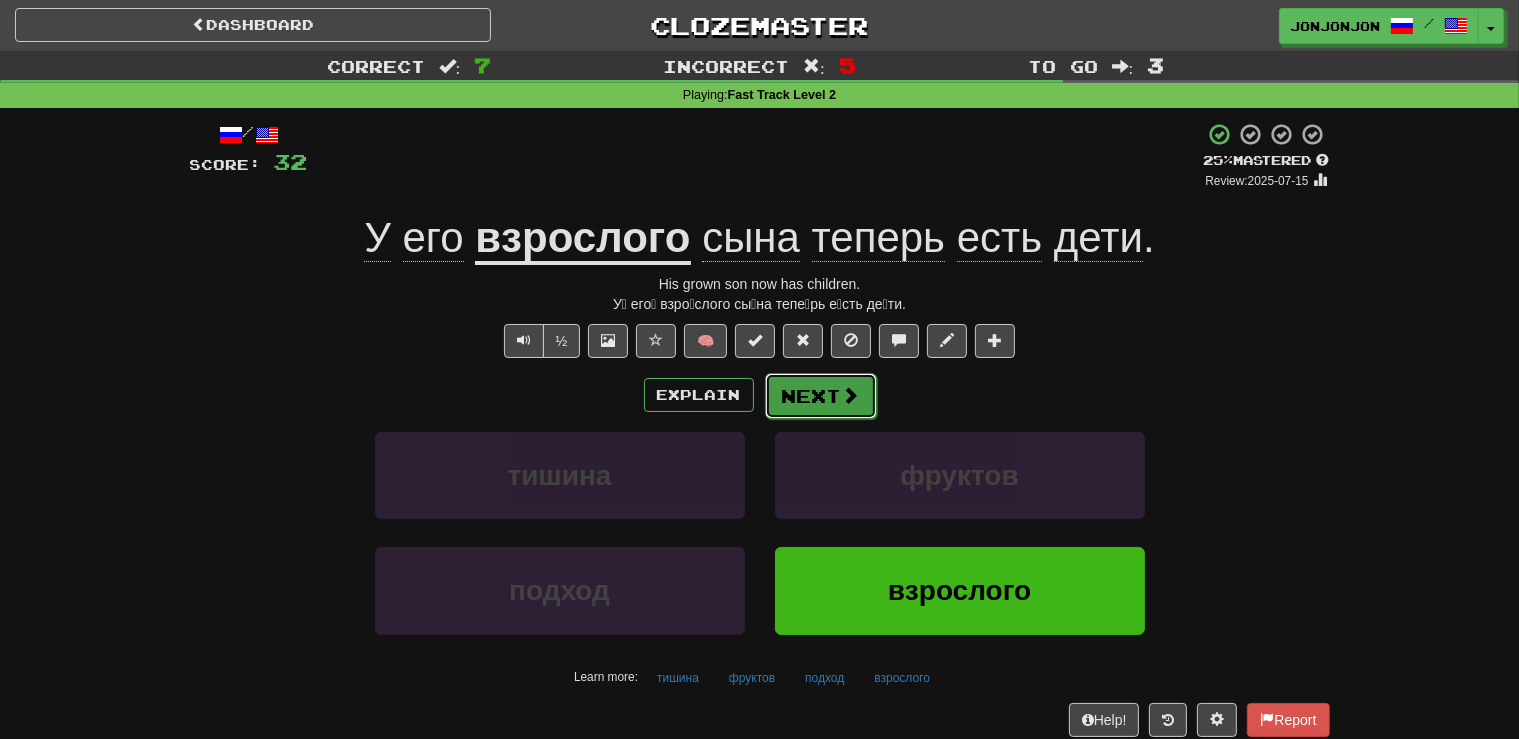 click on "Next" at bounding box center (821, 396) 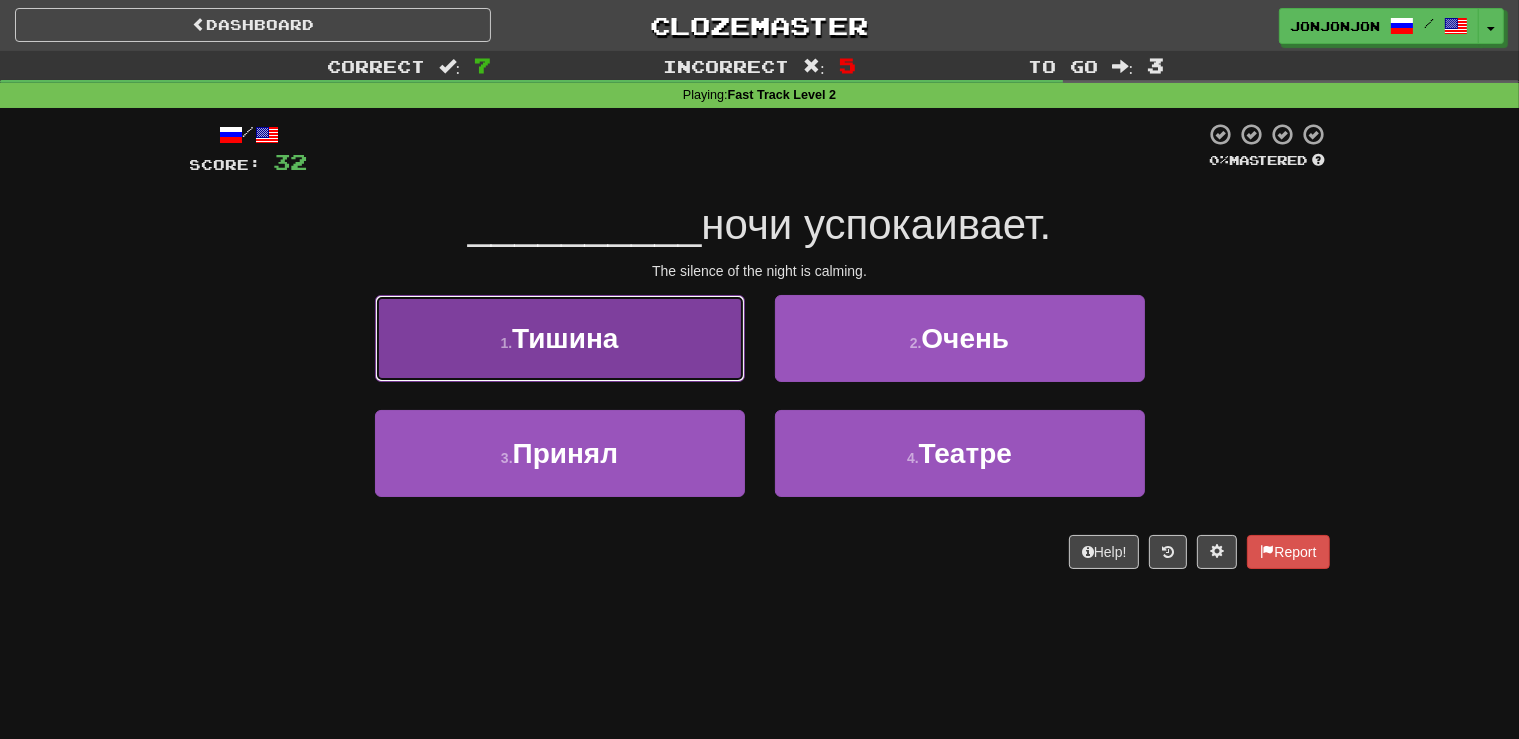 click on "1 .  Тишина" at bounding box center (560, 338) 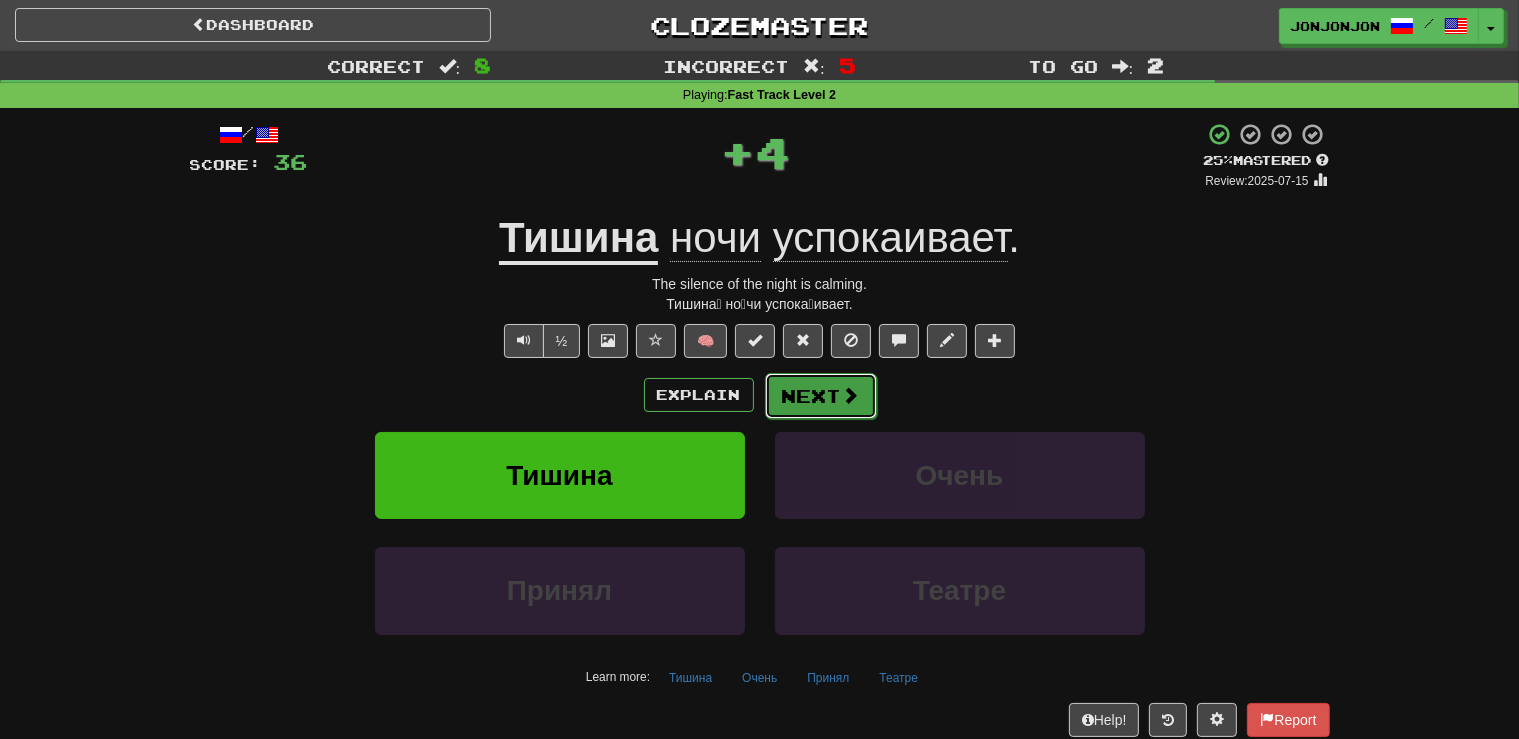 click on "Next" at bounding box center [821, 396] 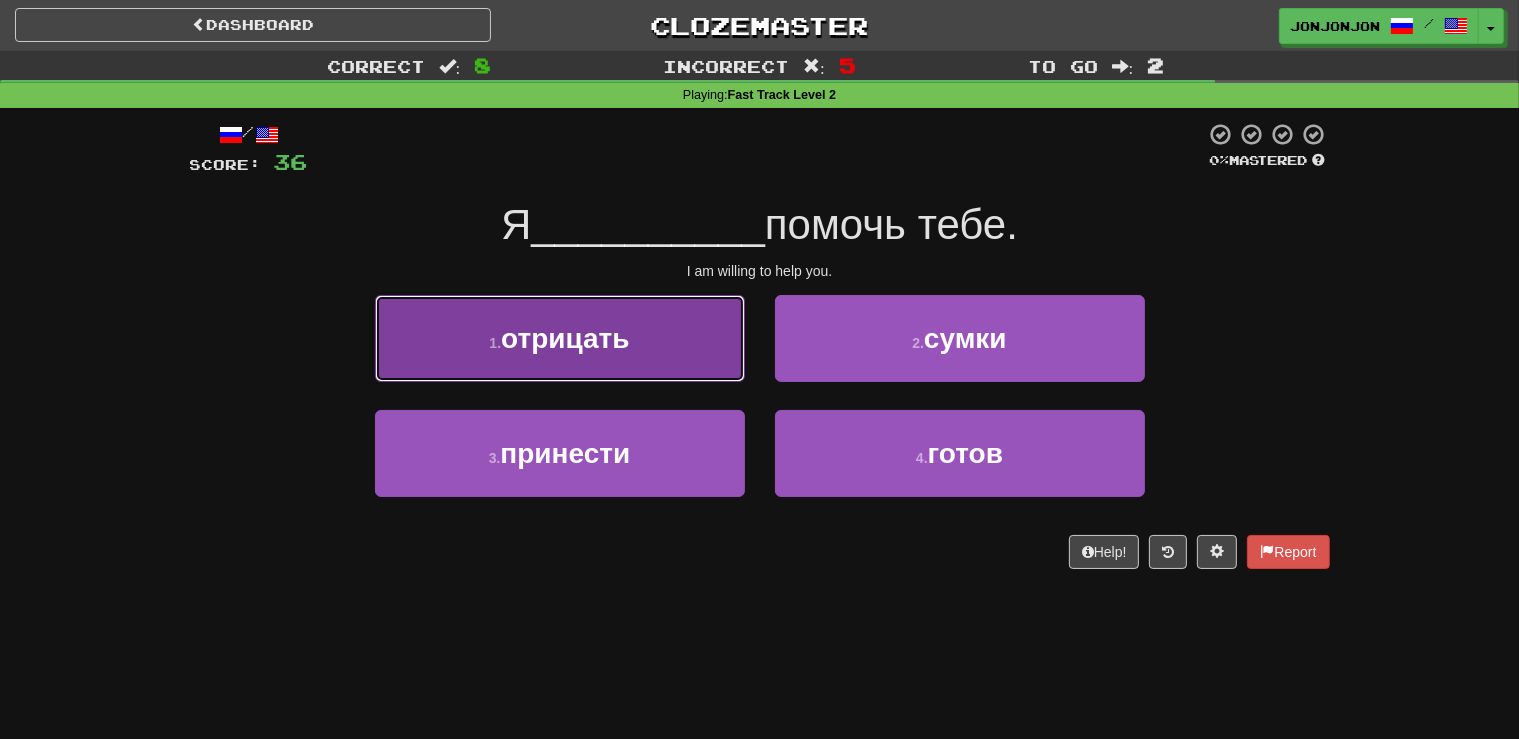 click on "1 .  отрицать" at bounding box center [560, 338] 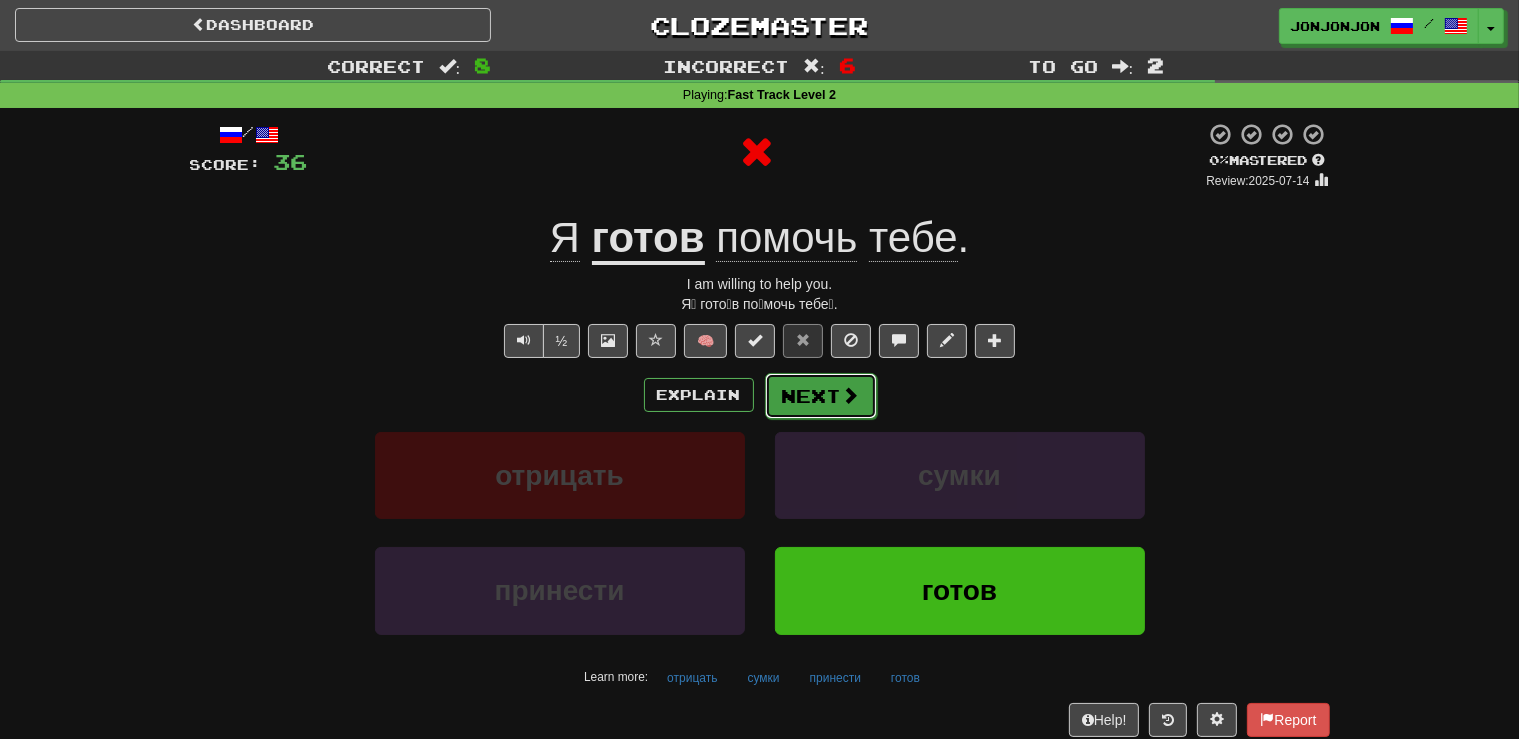 click on "Next" at bounding box center [821, 396] 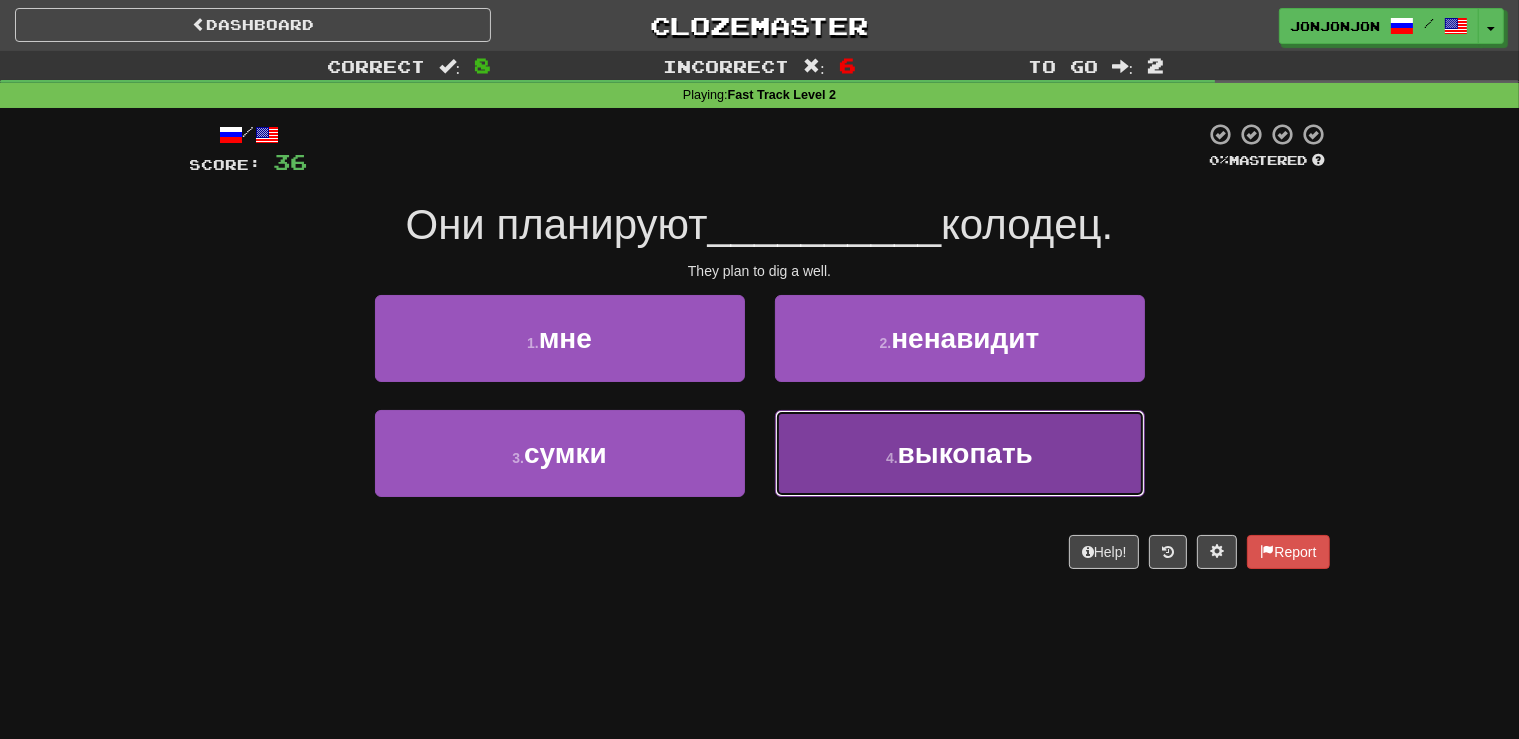 click on "4 .  выкопать" at bounding box center [960, 453] 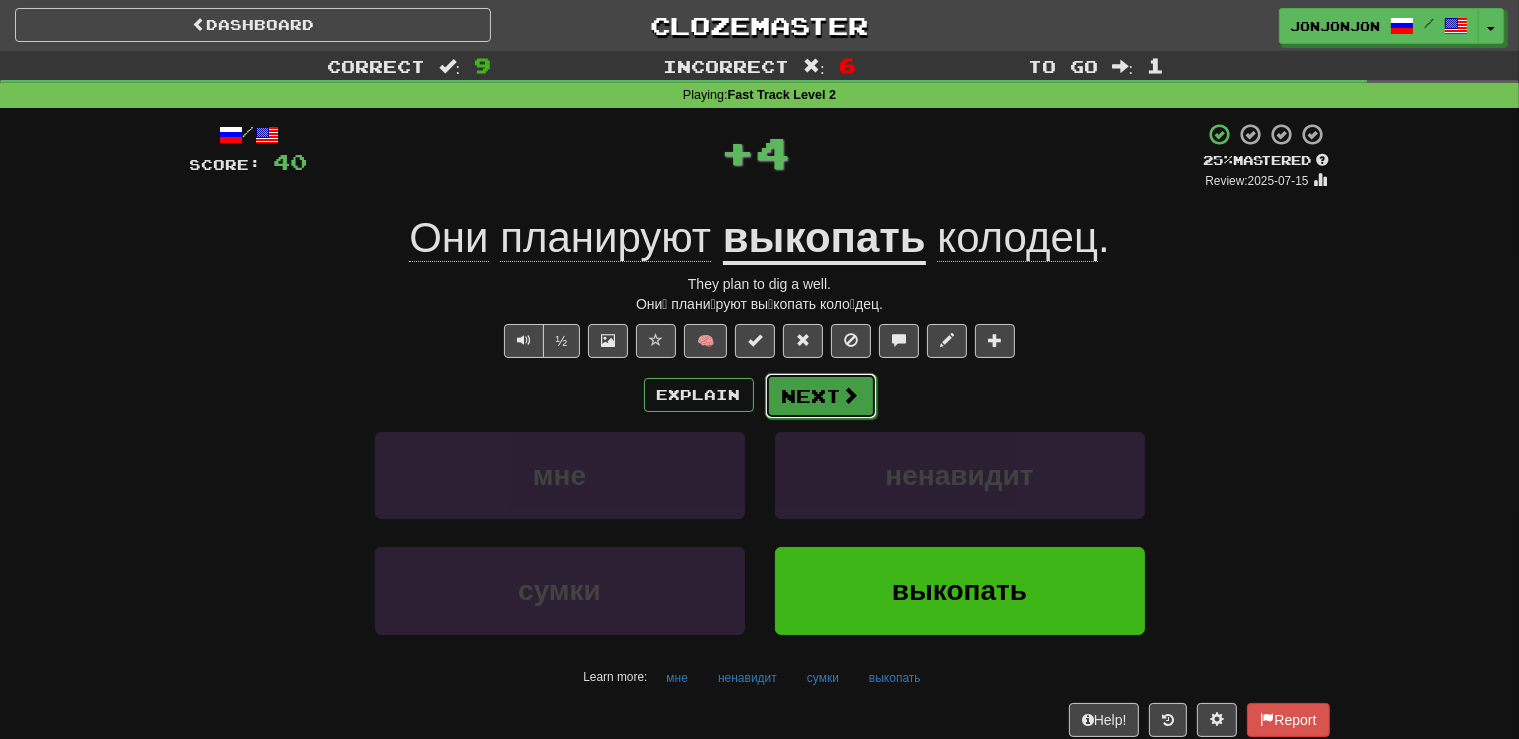 click on "Next" at bounding box center (821, 396) 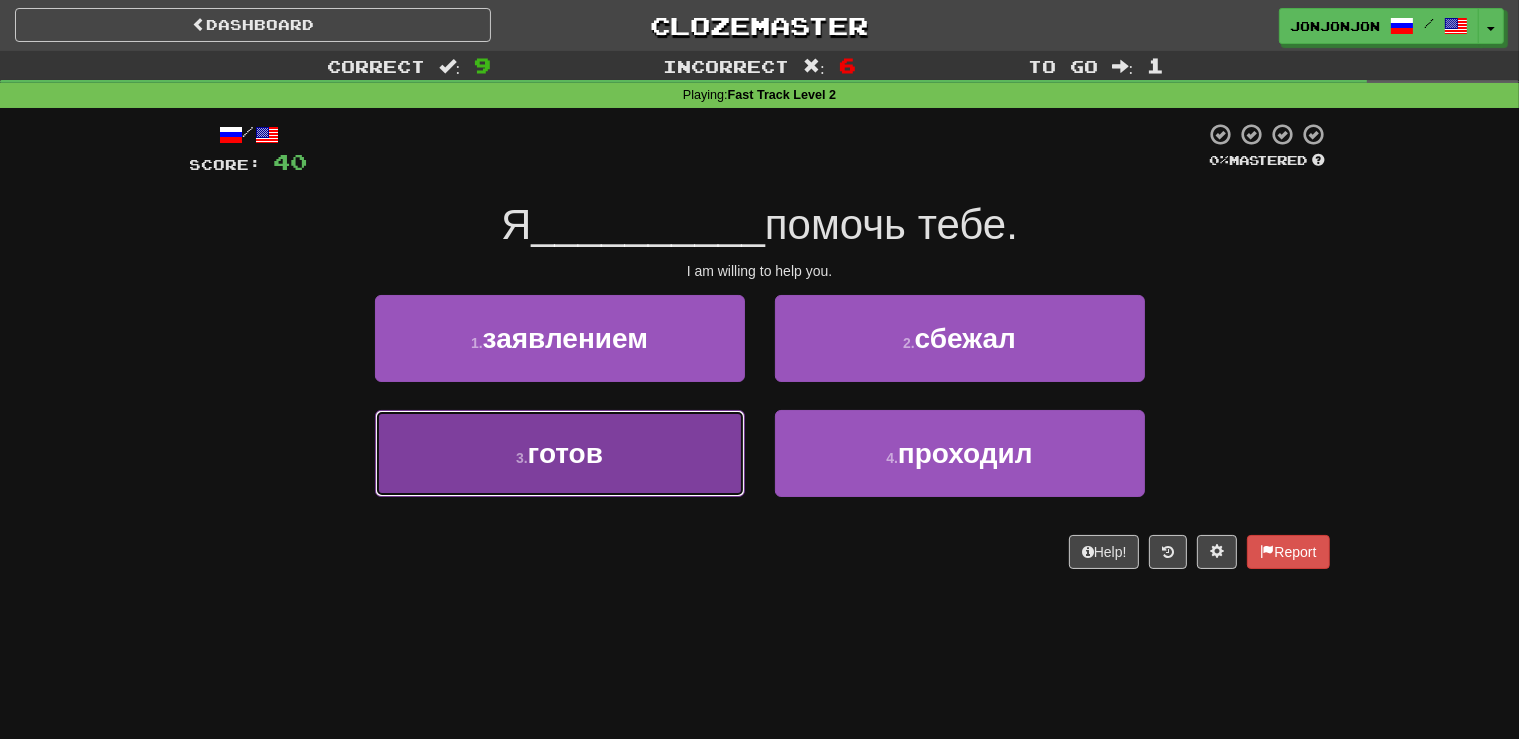 click on "3 .  готов" at bounding box center (560, 453) 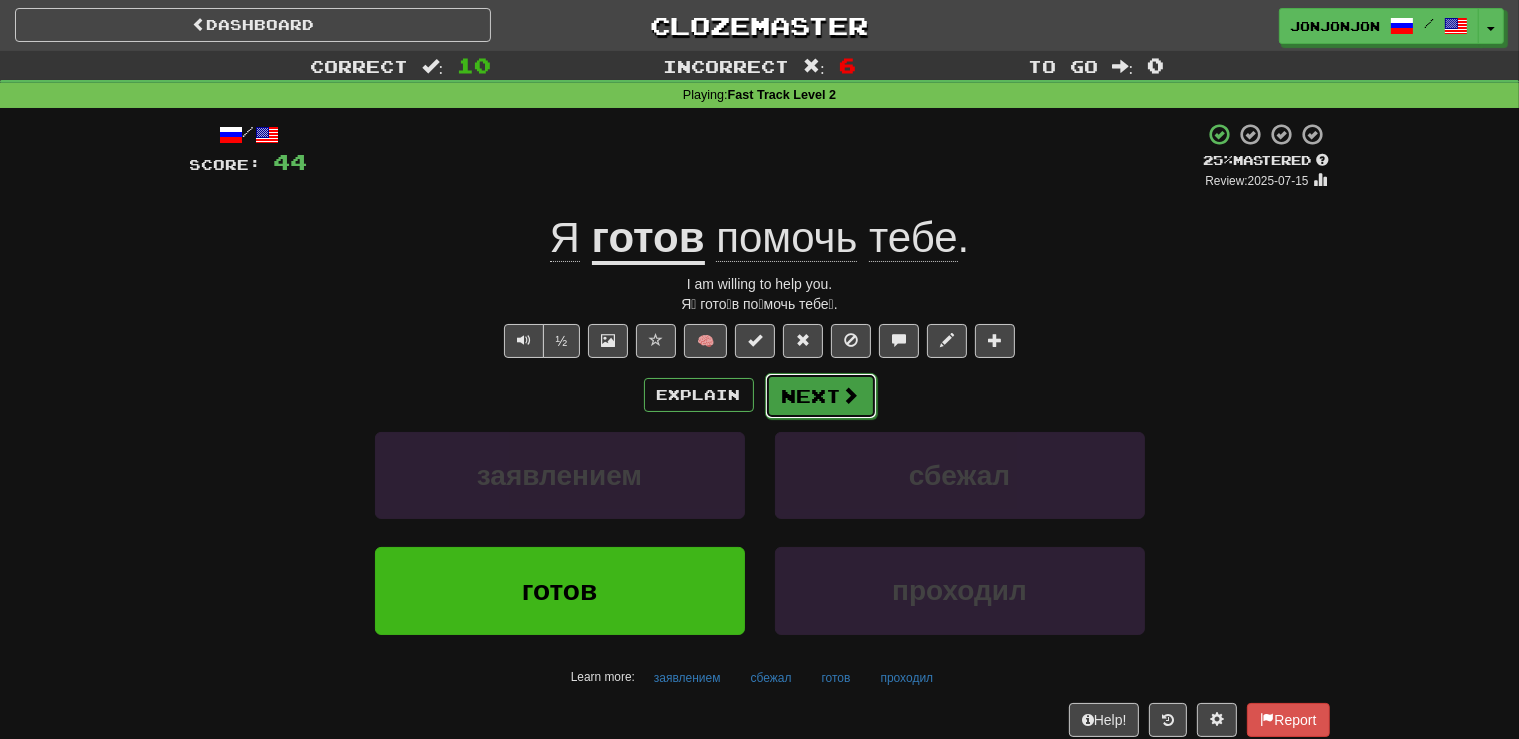 click on "Next" at bounding box center (821, 396) 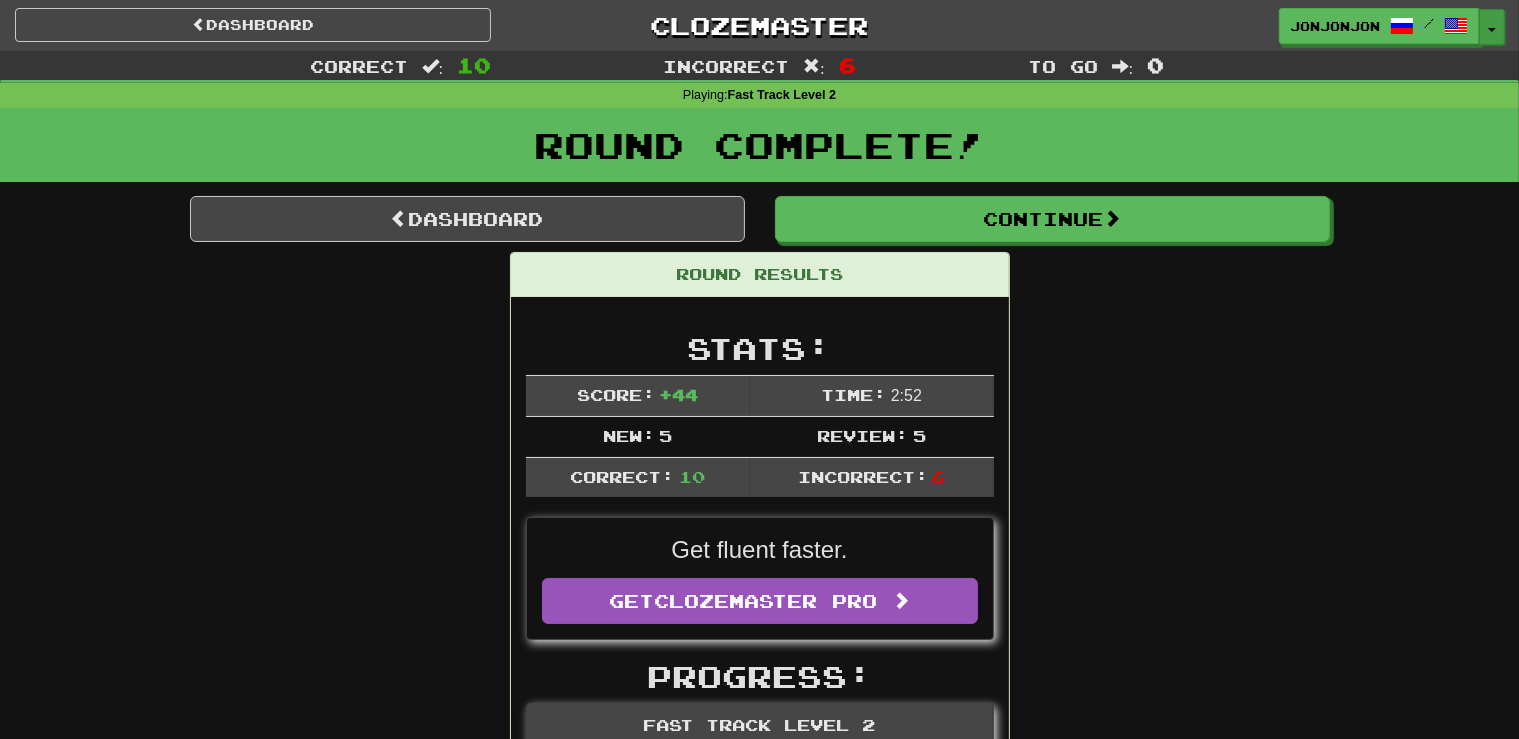click on "Toggle Dropdown" at bounding box center (1492, 27) 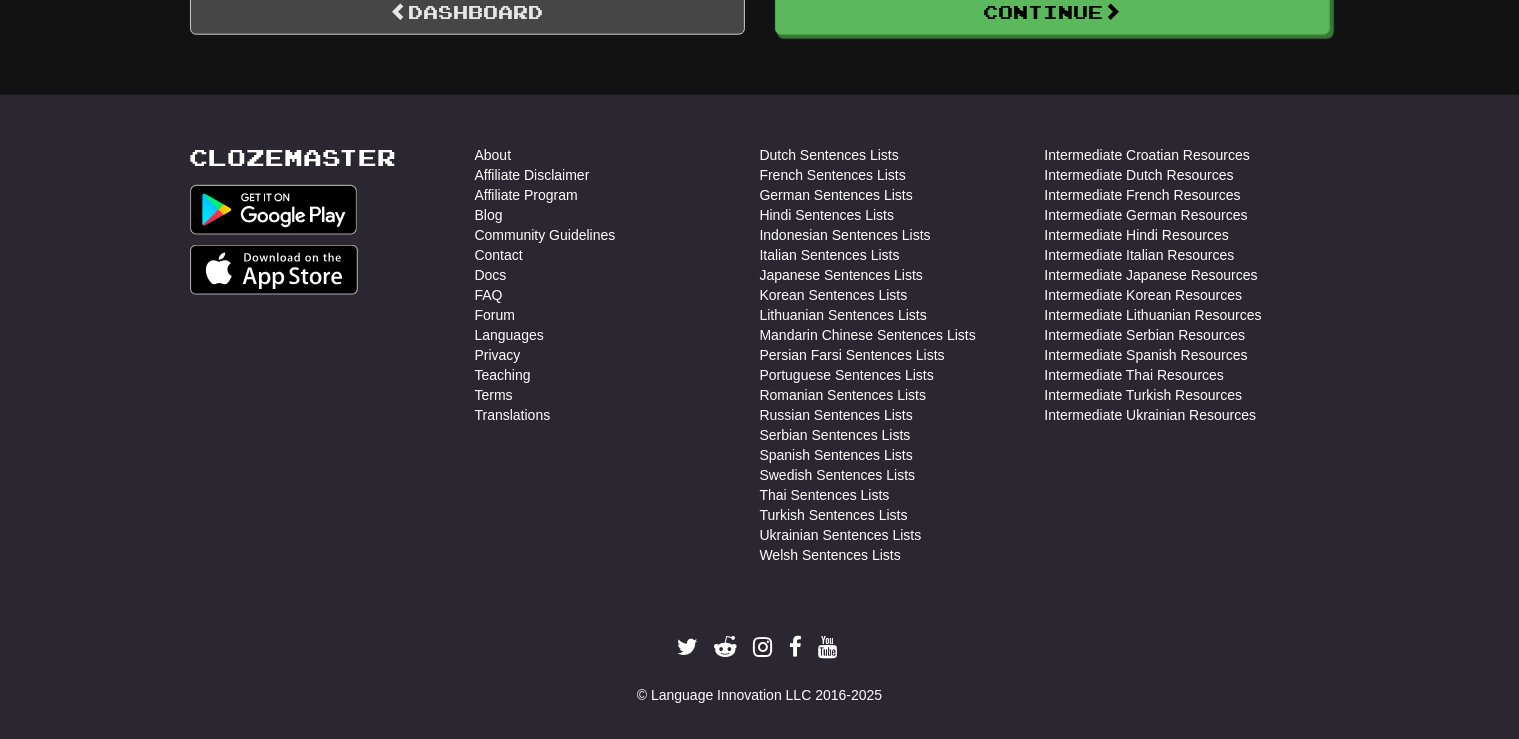 scroll, scrollTop: 2194, scrollLeft: 0, axis: vertical 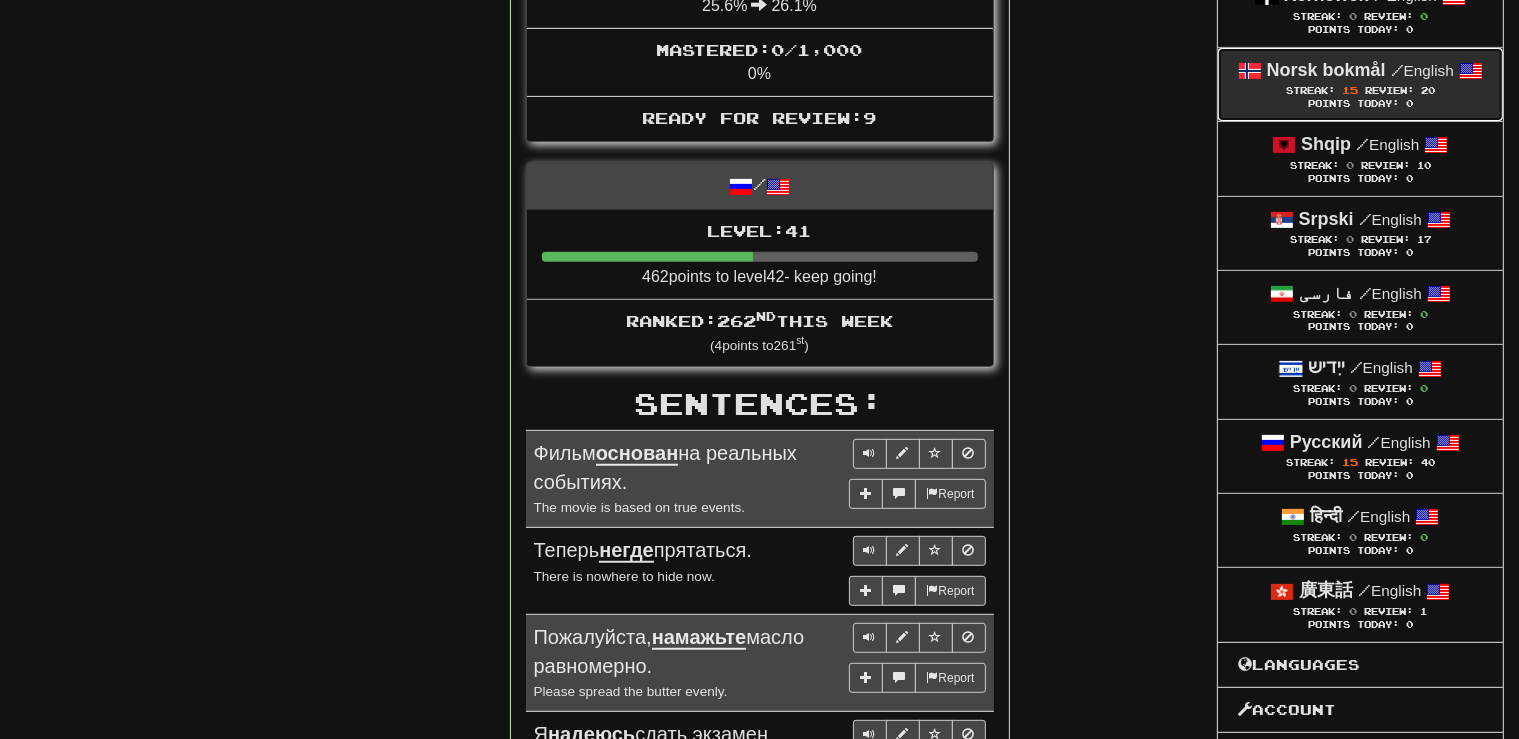 click on "Streak:
15
Review:
20" at bounding box center [1360, 90] 